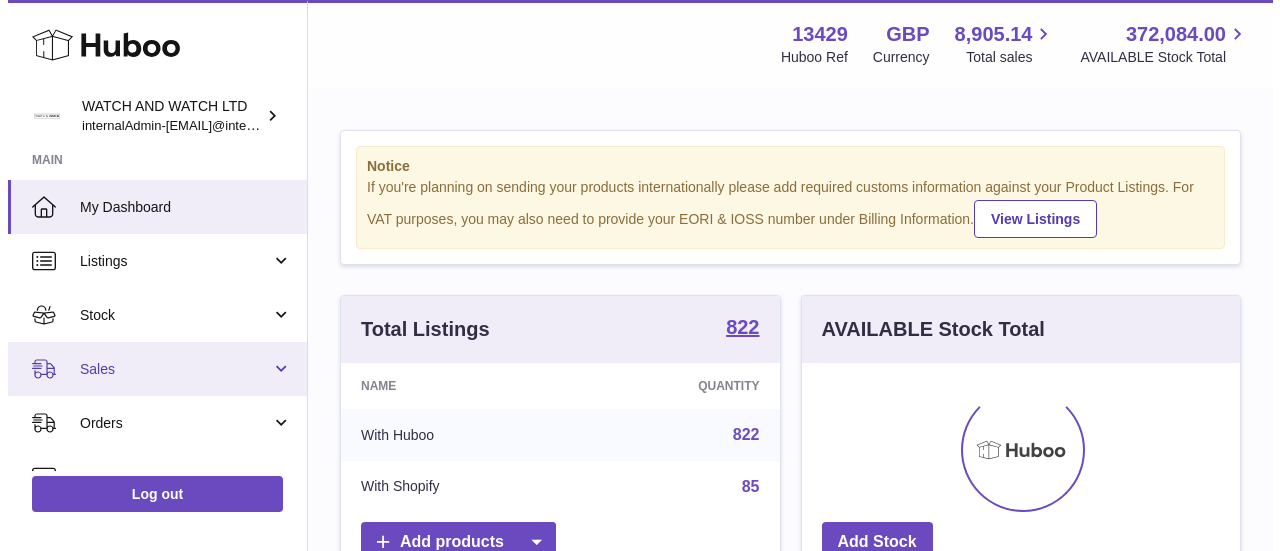 scroll, scrollTop: 0, scrollLeft: 0, axis: both 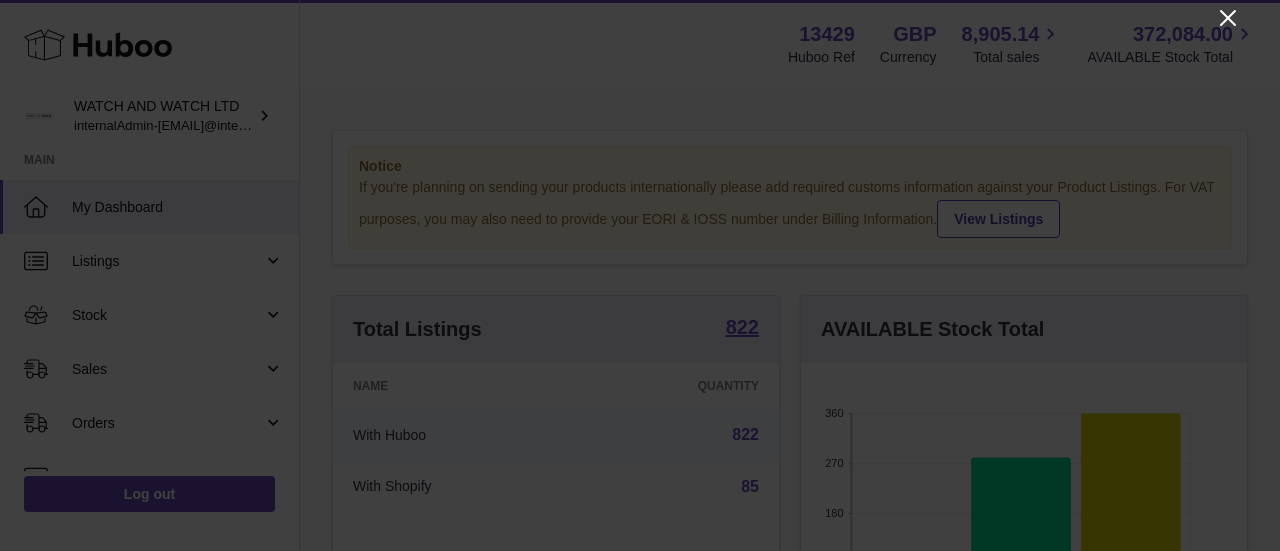 click 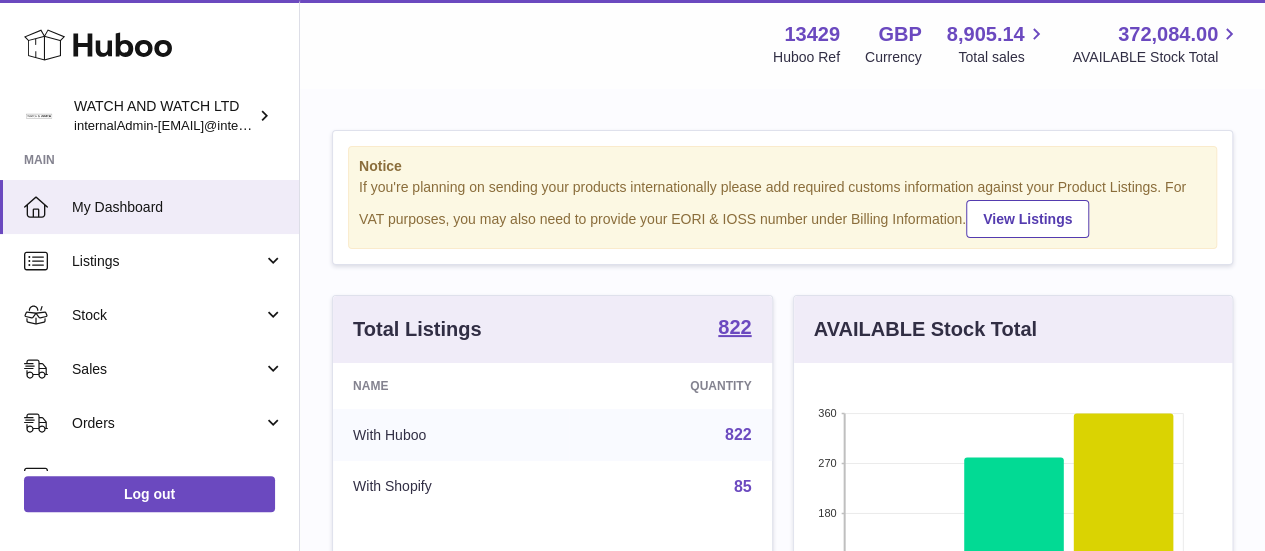 scroll, scrollTop: 312, scrollLeft: 438, axis: both 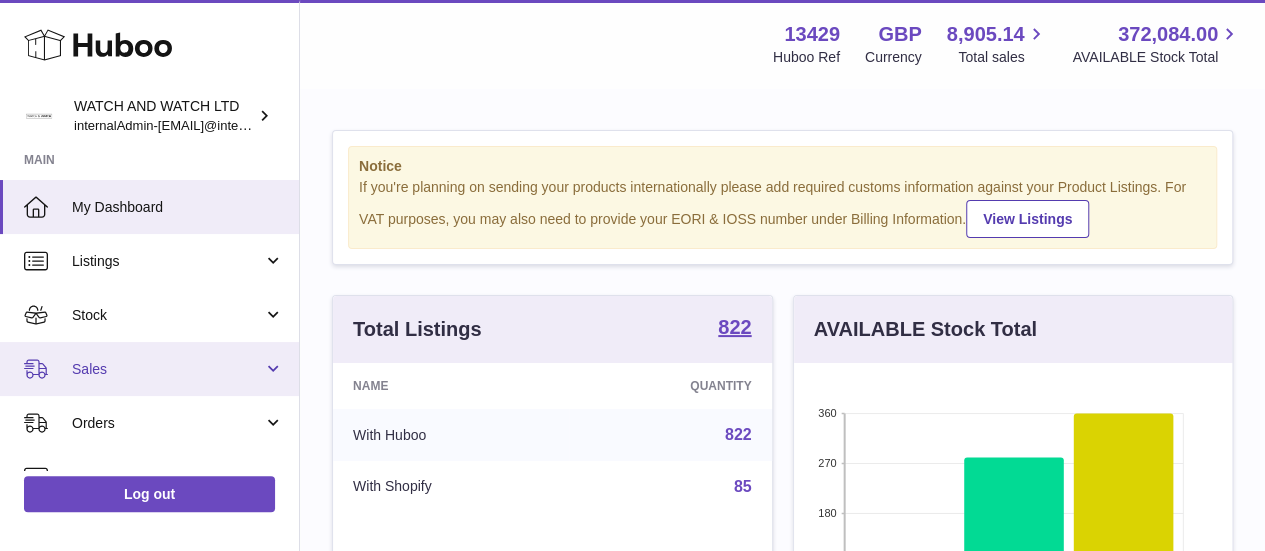 click on "Sales" at bounding box center (167, 369) 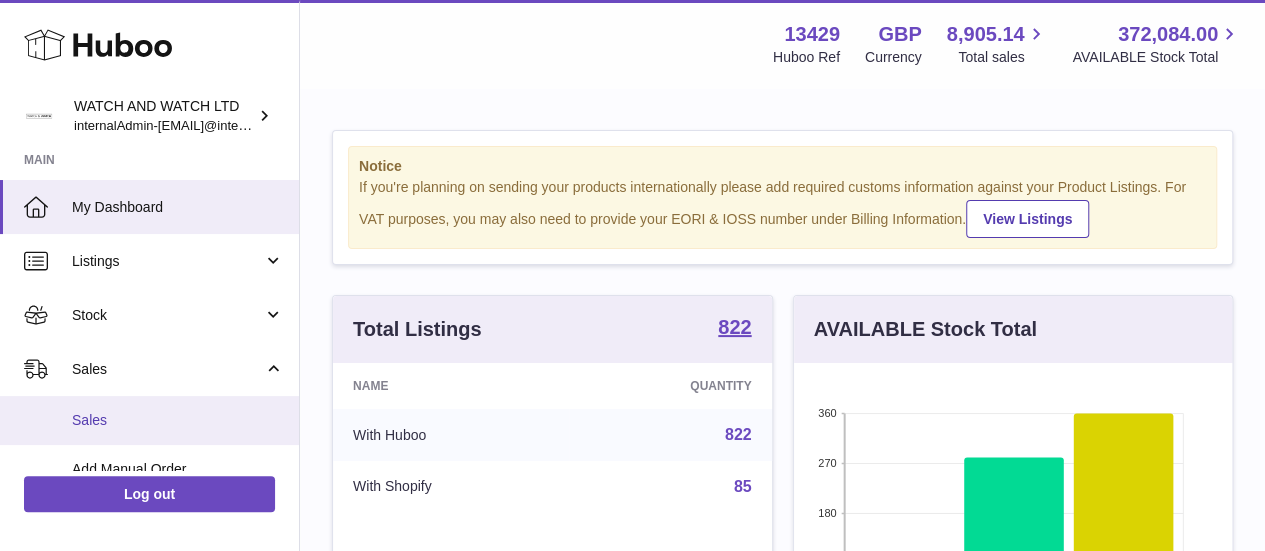click on "Sales" at bounding box center (149, 420) 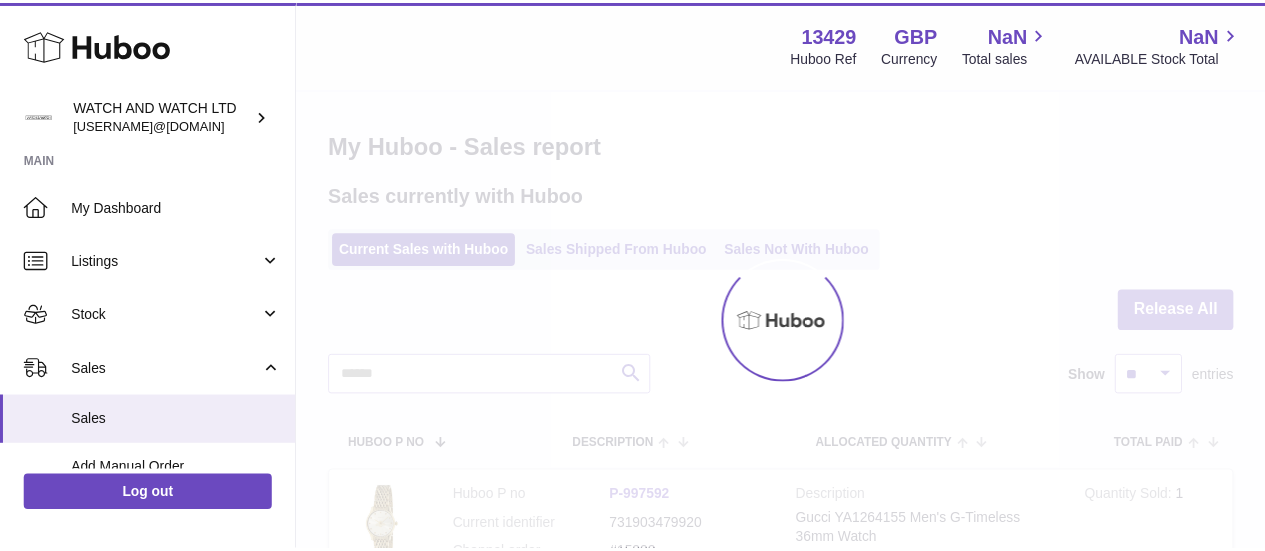 scroll, scrollTop: 0, scrollLeft: 0, axis: both 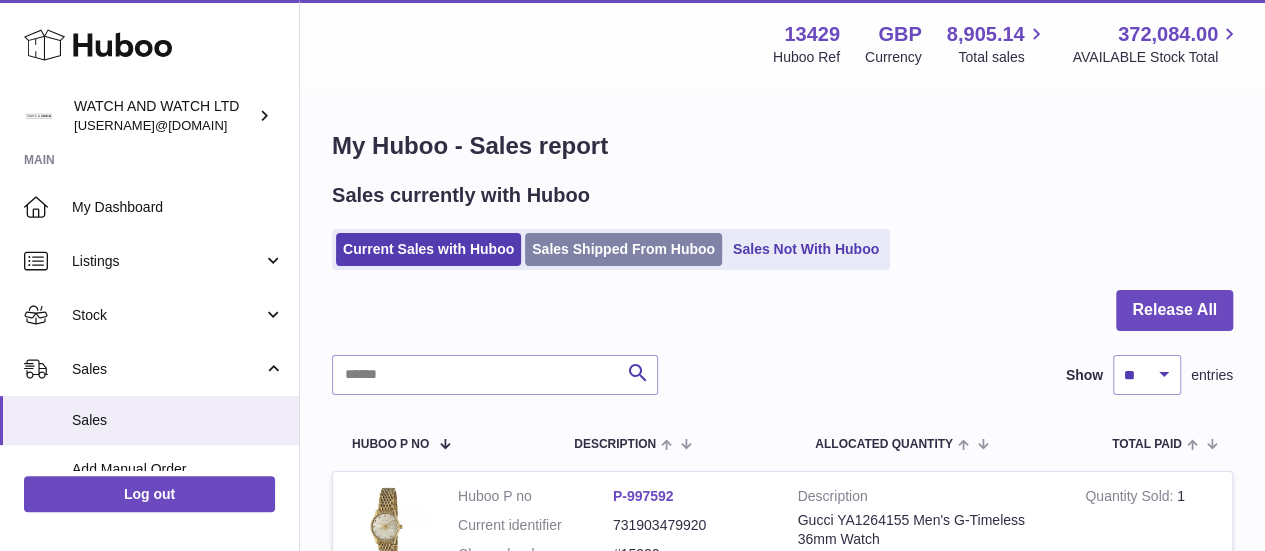 click on "Sales Shipped From Huboo" at bounding box center (623, 249) 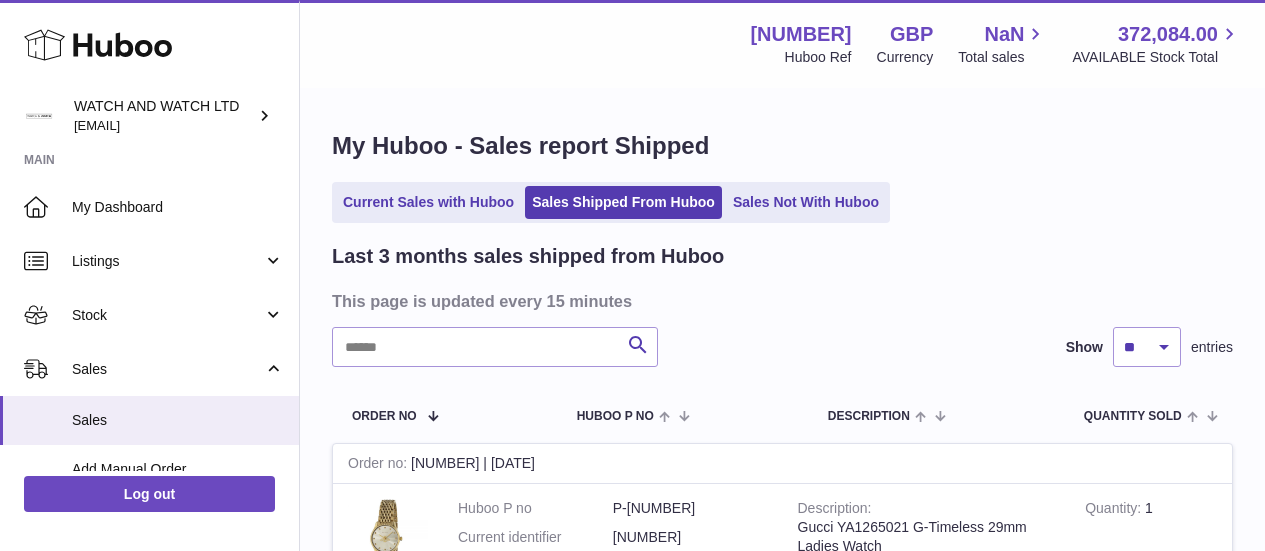 scroll, scrollTop: 0, scrollLeft: 0, axis: both 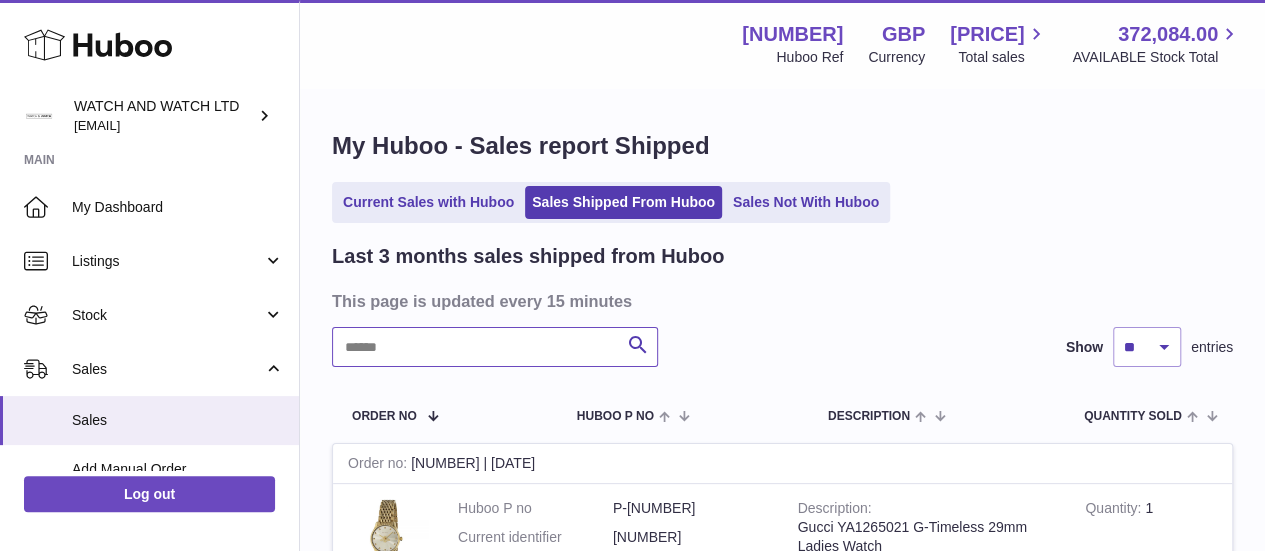 click at bounding box center (495, 347) 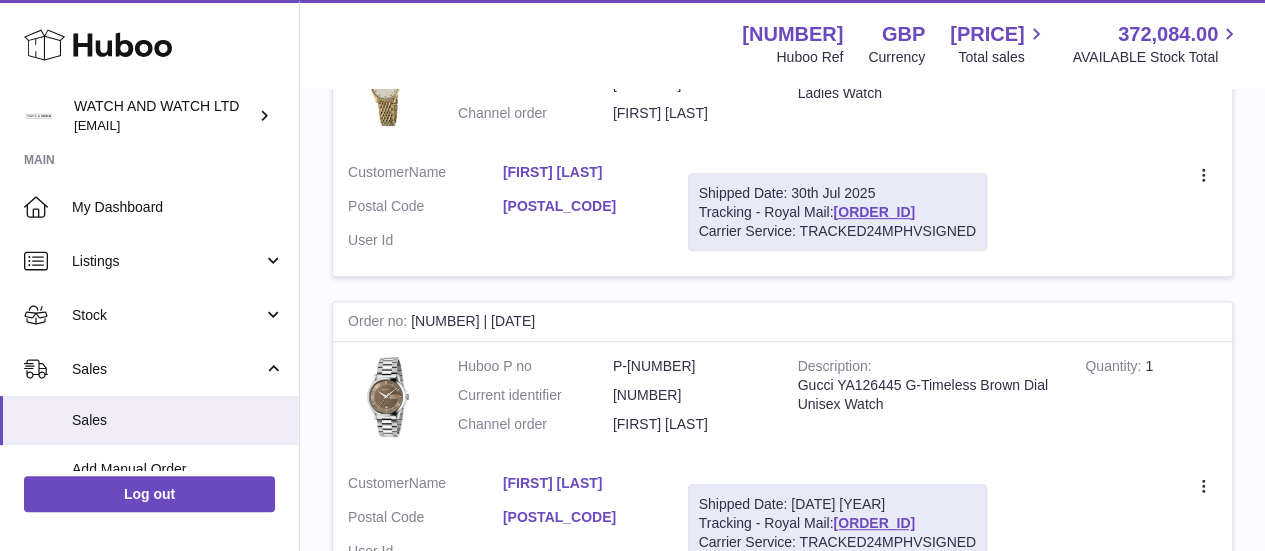 scroll, scrollTop: 356, scrollLeft: 0, axis: vertical 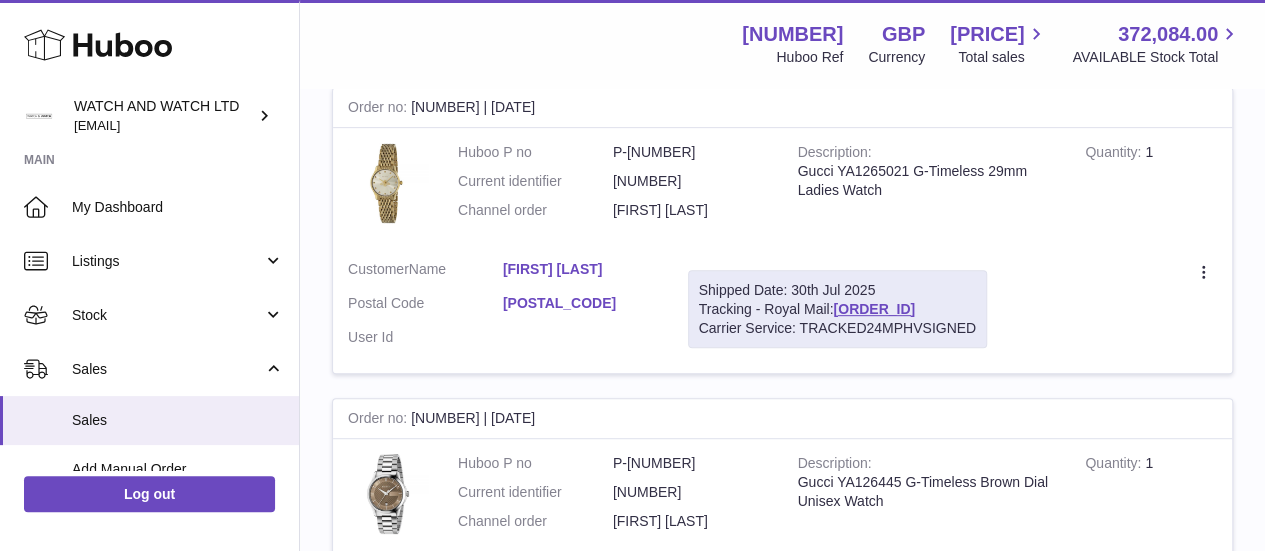 click on "Gucci YA1265021 G-Timeless 29mm Ladies Watch" at bounding box center [927, 181] 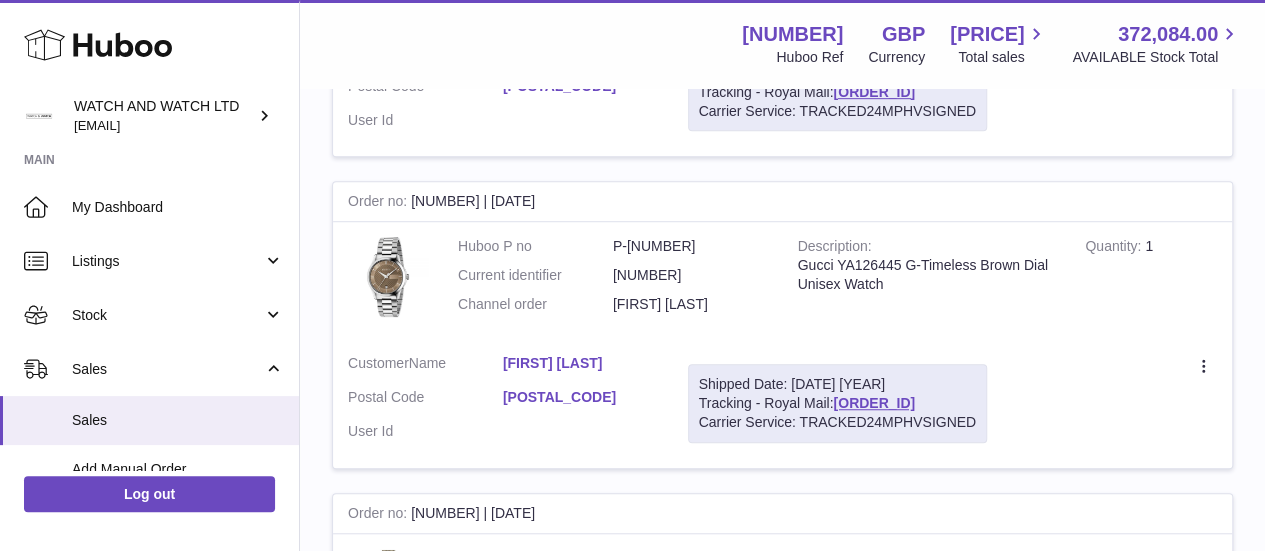 scroll, scrollTop: 574, scrollLeft: 0, axis: vertical 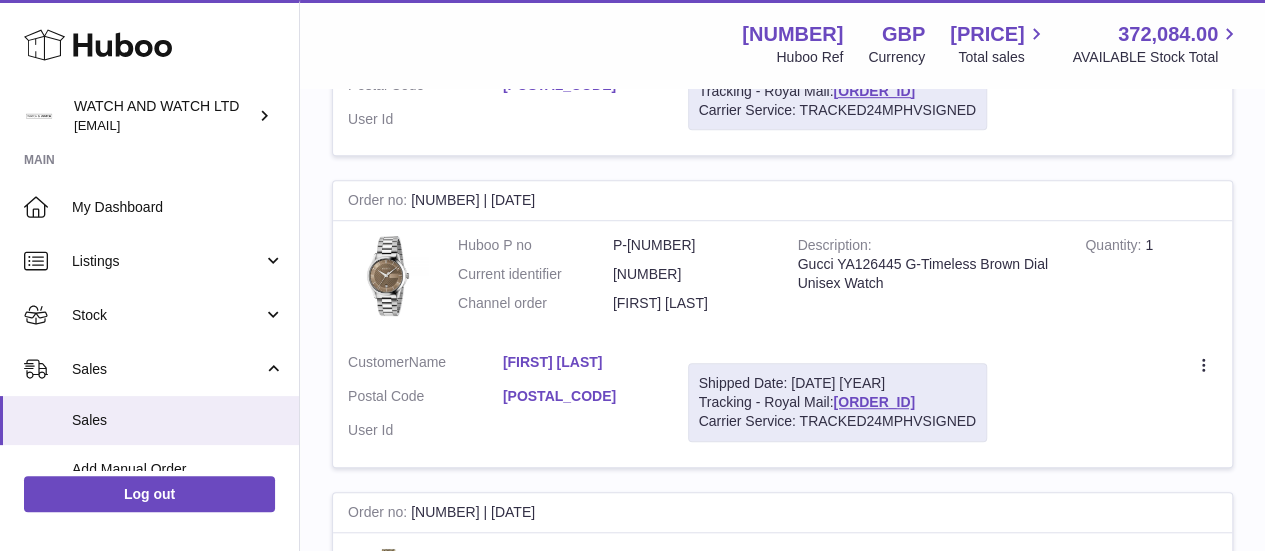 click on "[FIRST] [LAST]" at bounding box center (690, 303) 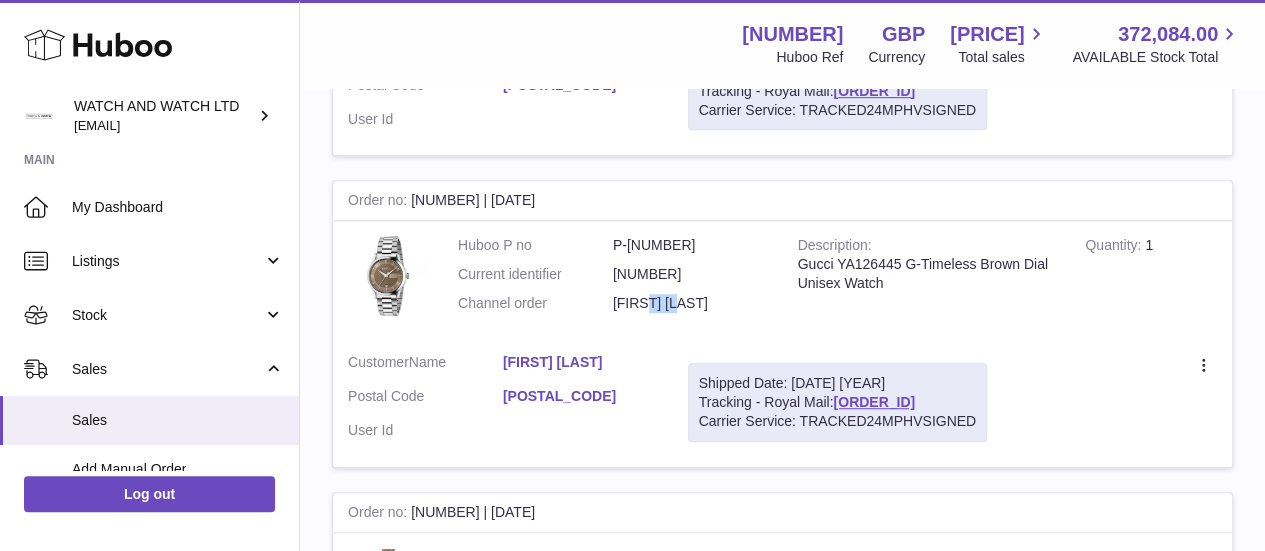 click on "[FIRST] [LAST]" at bounding box center [690, 303] 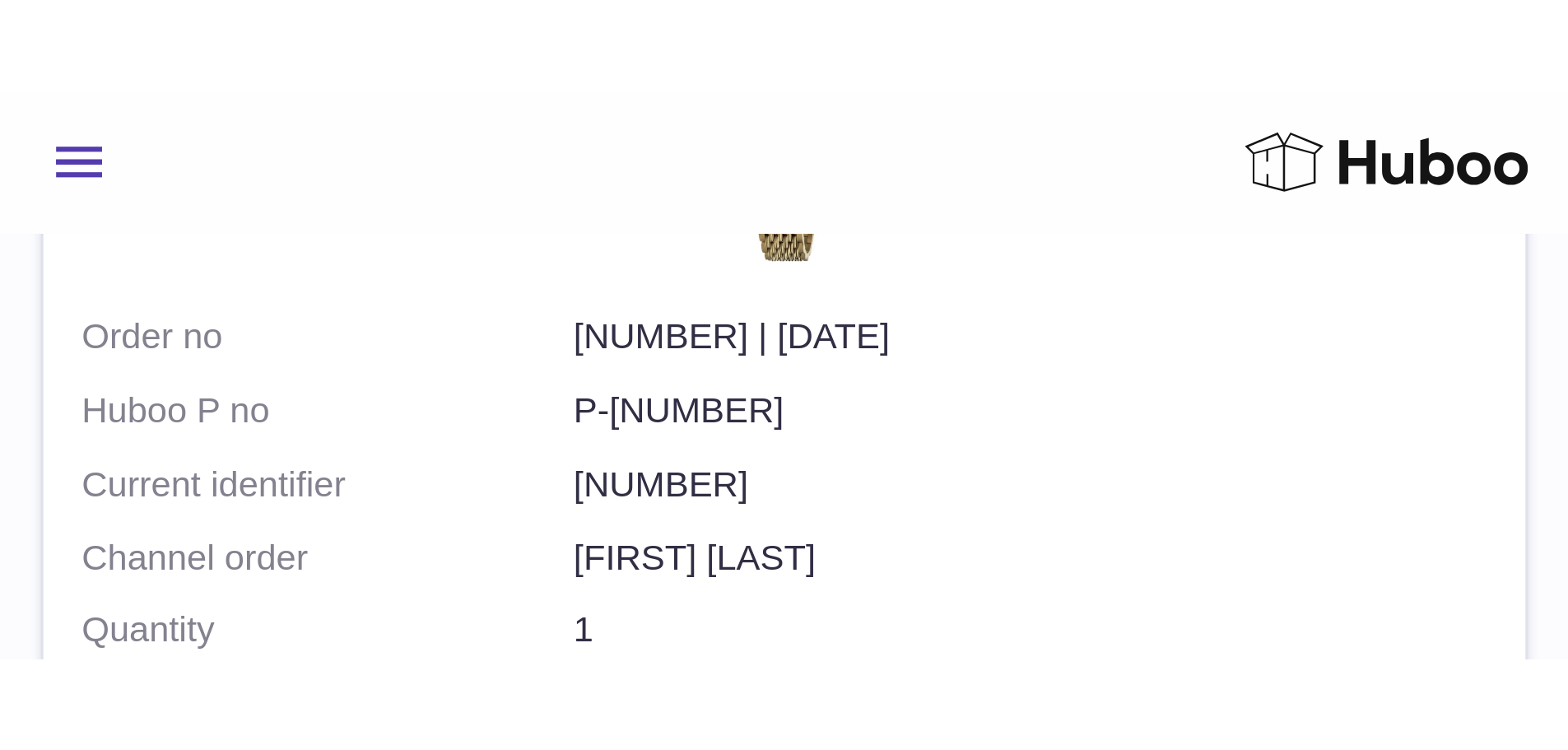 scroll, scrollTop: 459, scrollLeft: 0, axis: vertical 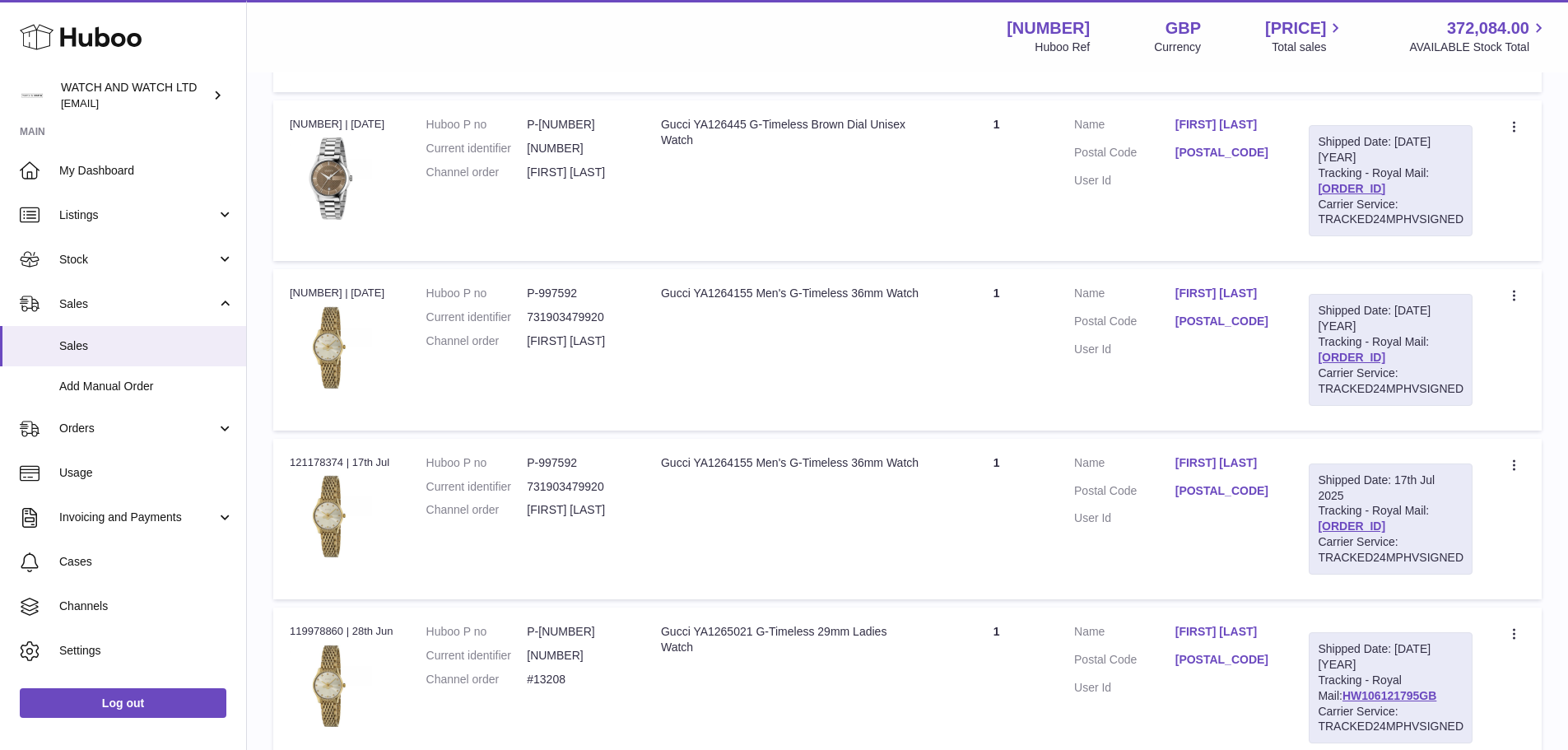 click on "Channel order" at bounding box center (477, 341) 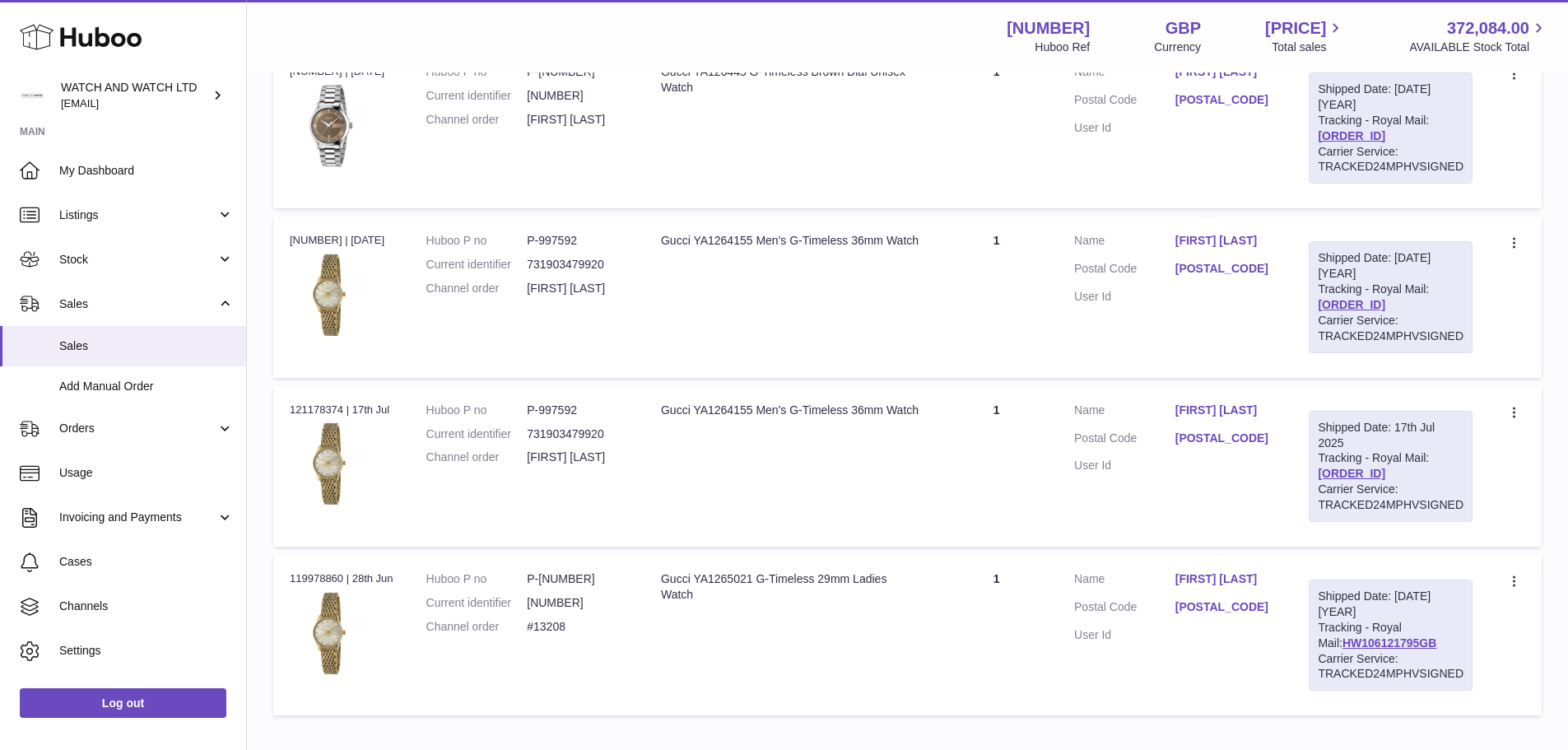 scroll, scrollTop: 541, scrollLeft: 0, axis: vertical 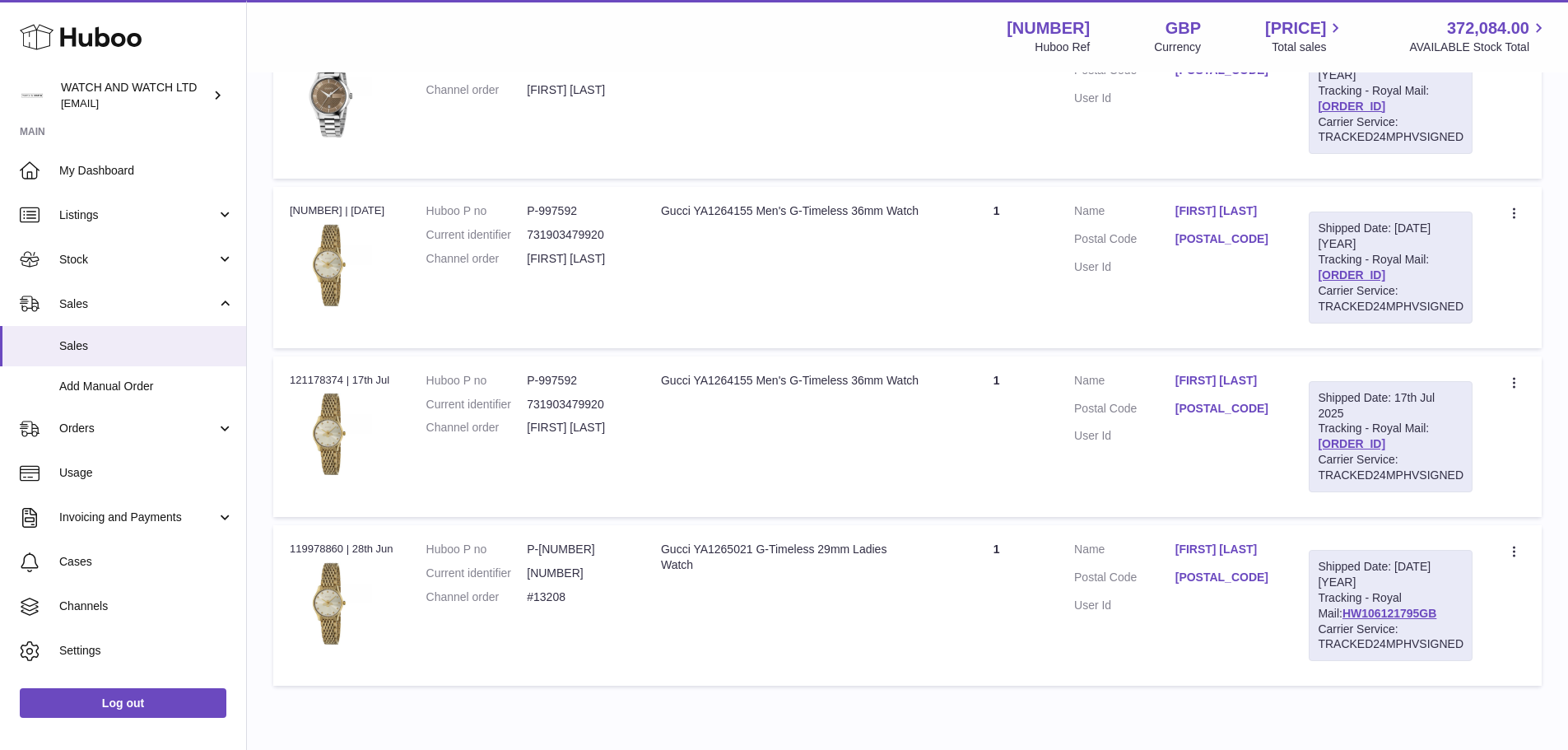 click on "P-997592" at bounding box center [577, 211] 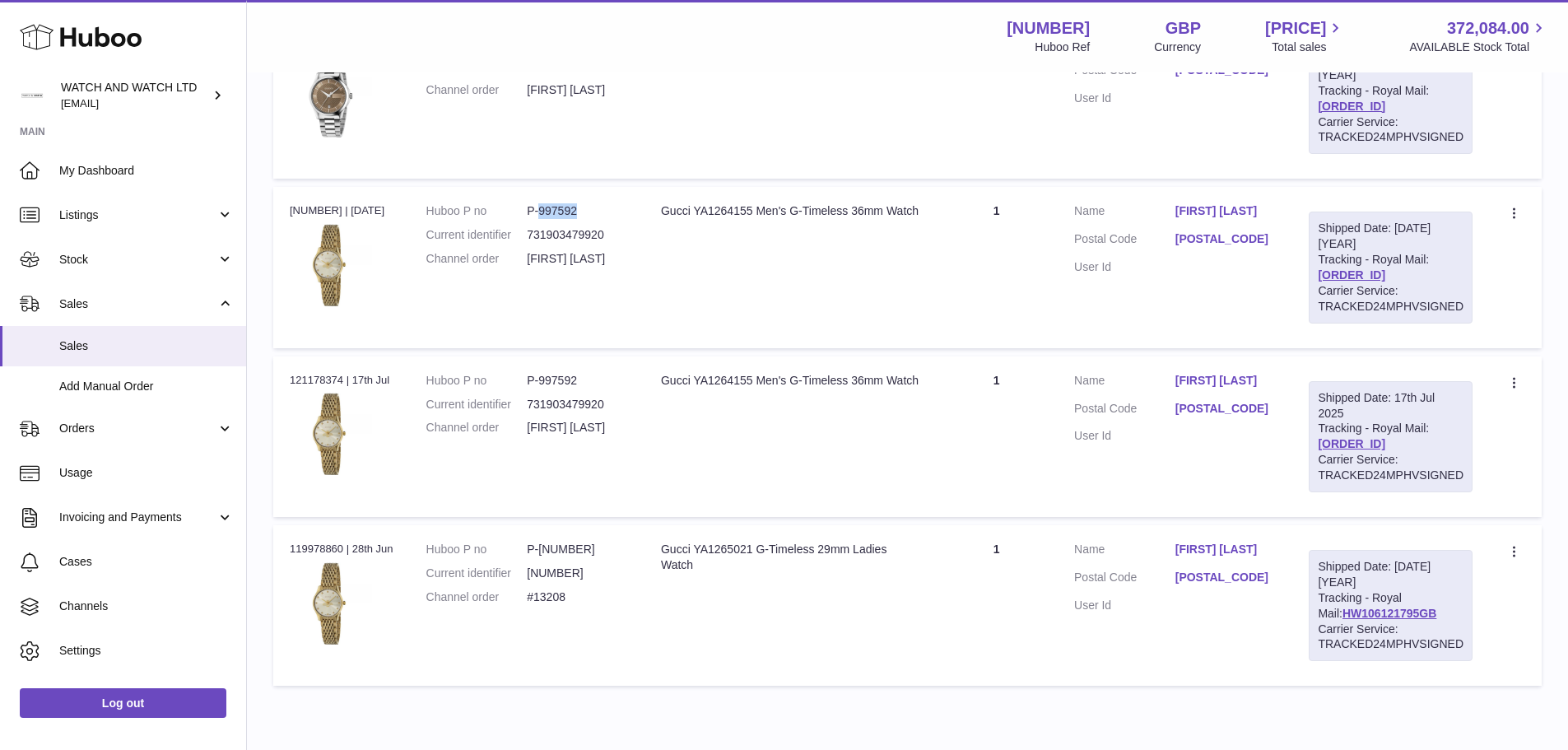 click on "P-997592" at bounding box center [577, 211] 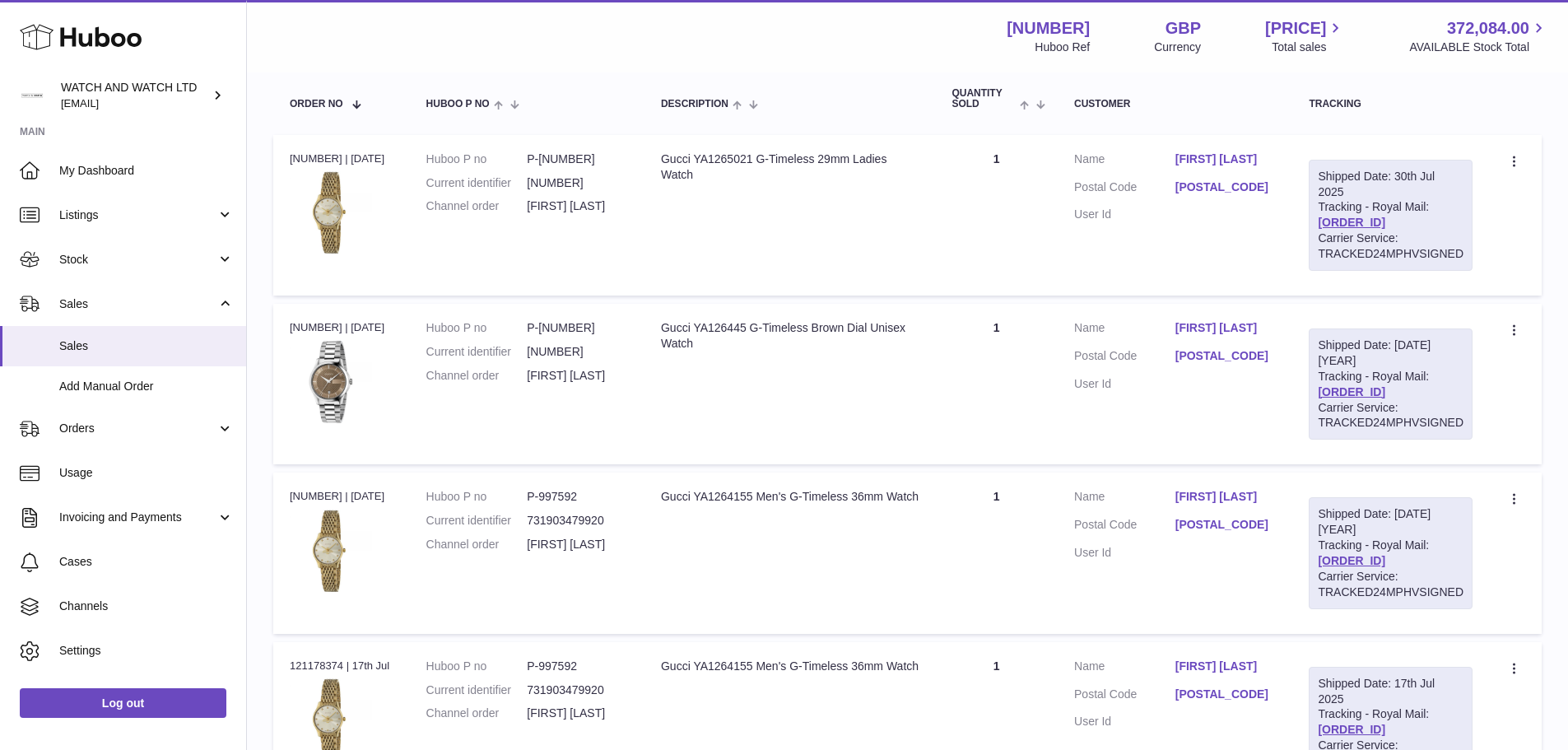 scroll, scrollTop: 0, scrollLeft: 0, axis: both 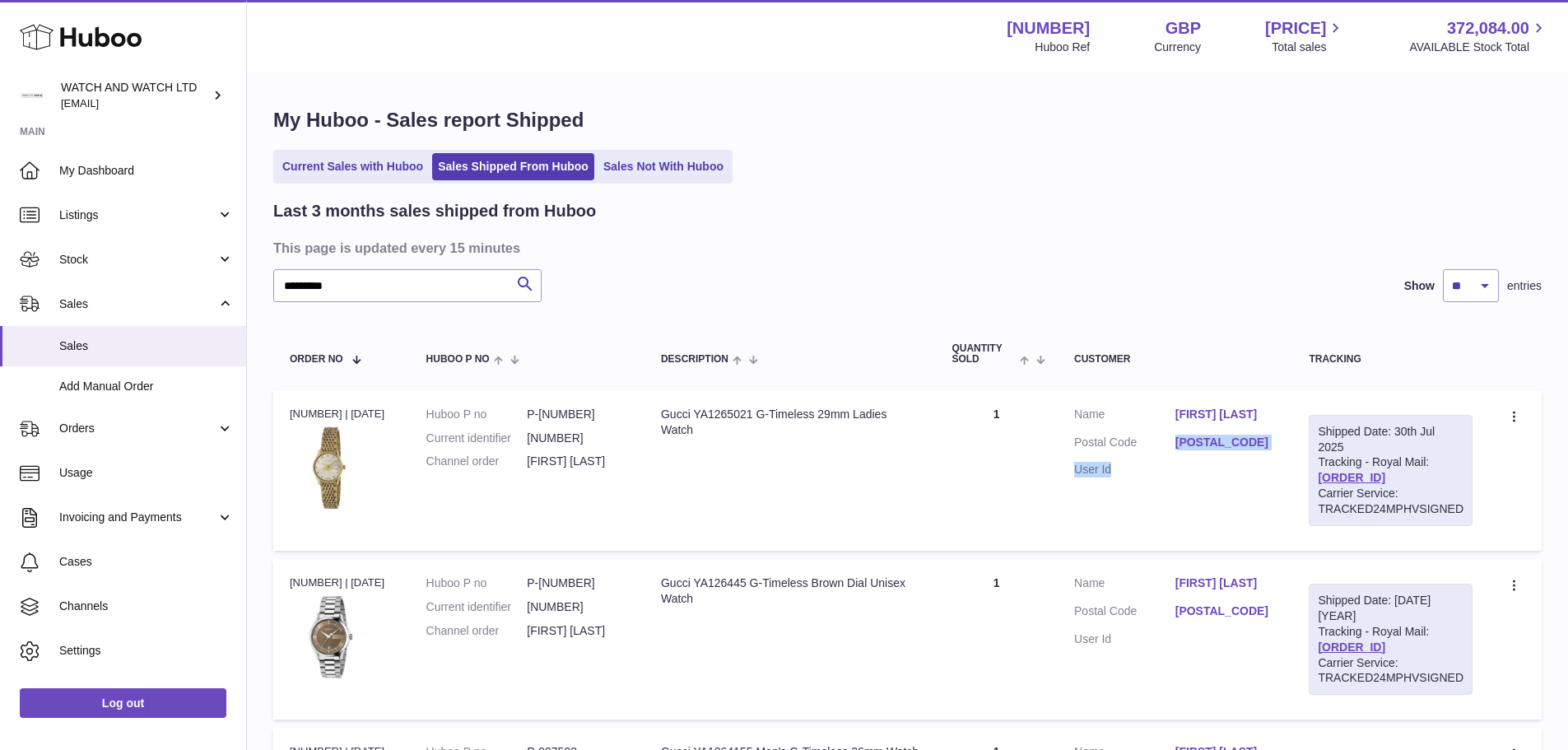 drag, startPoint x: 1179, startPoint y: 451, endPoint x: 1238, endPoint y: 459, distance: 59.539903 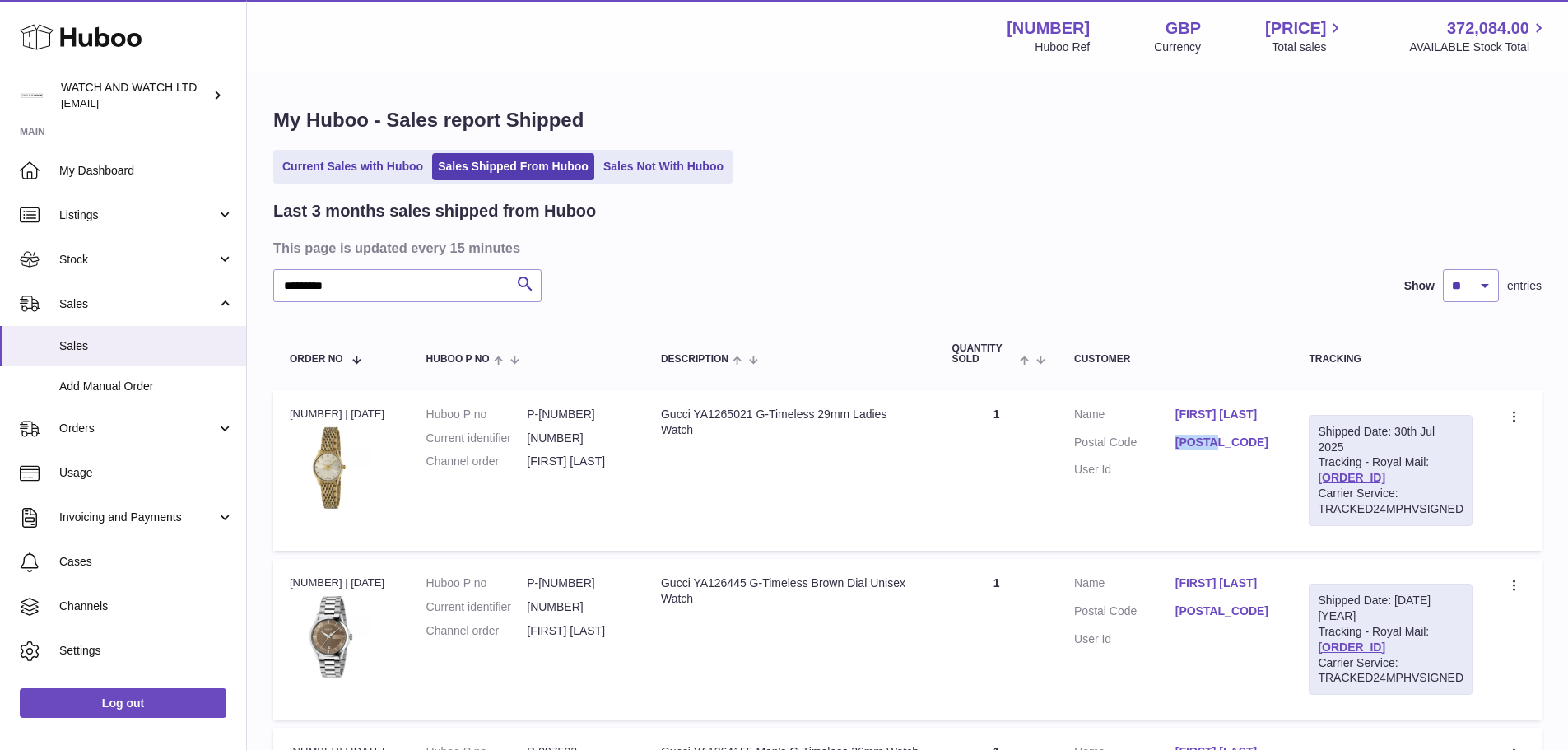 drag, startPoint x: 1184, startPoint y: 455, endPoint x: 1234, endPoint y: 455, distance: 50 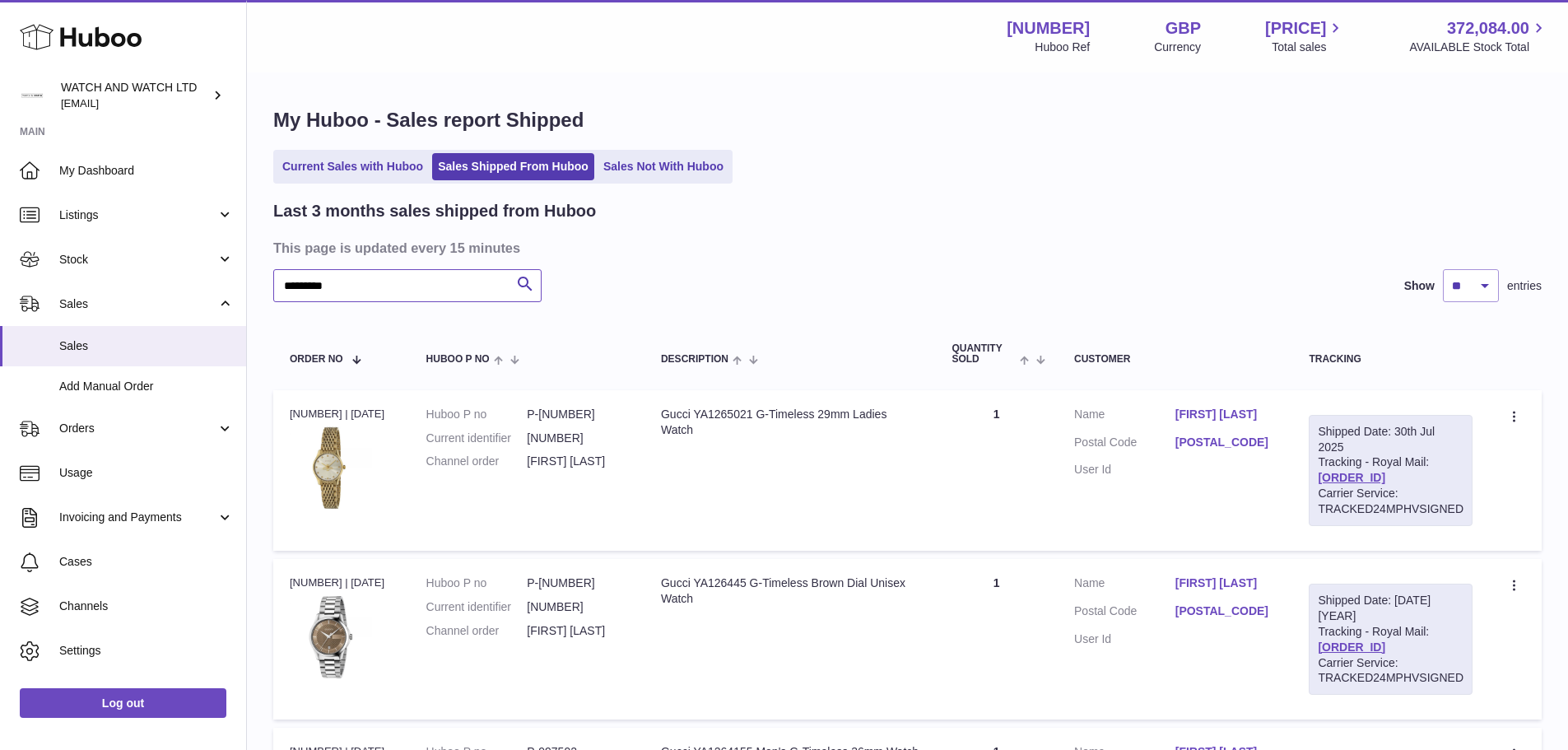 drag, startPoint x: 384, startPoint y: 291, endPoint x: 281, endPoint y: 291, distance: 103 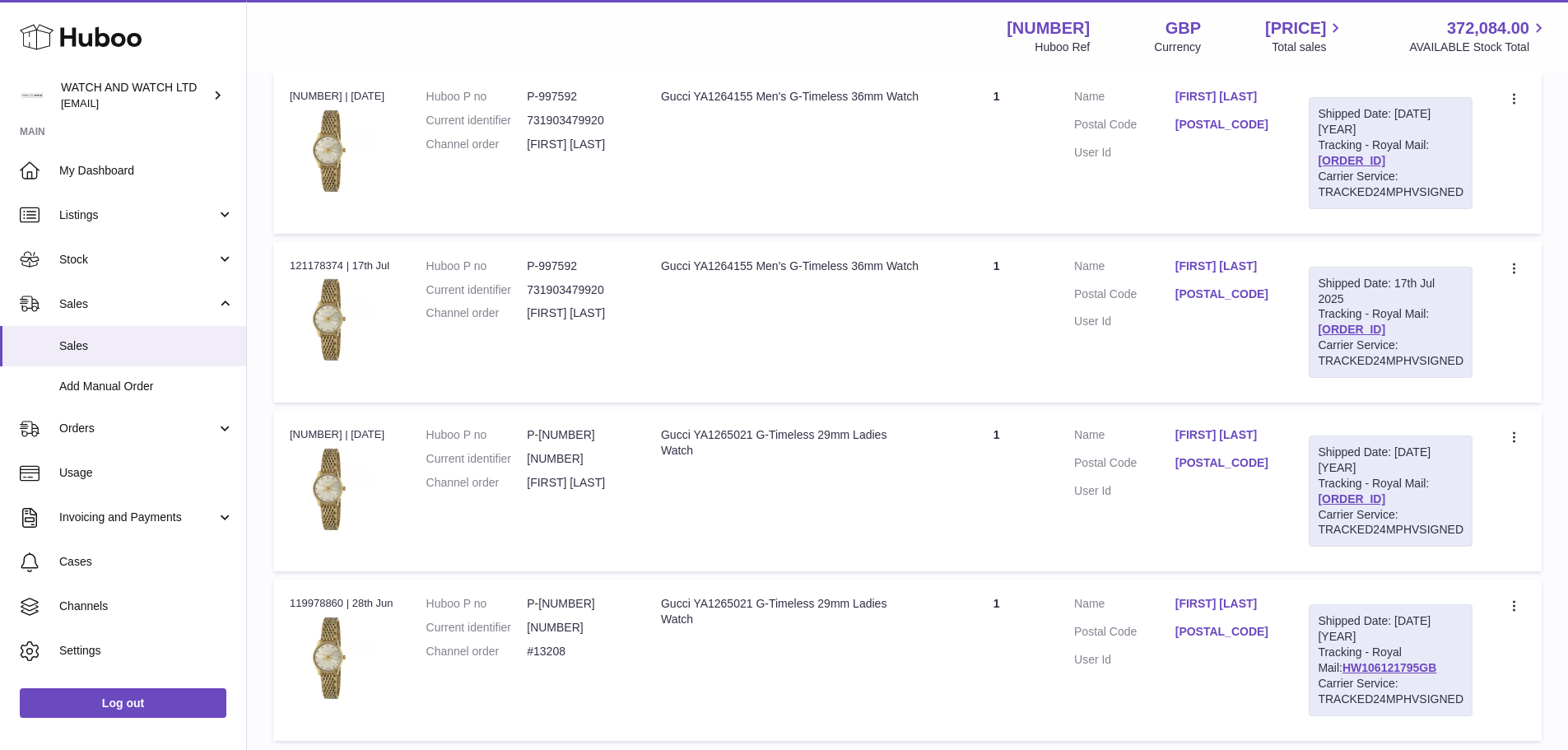 scroll, scrollTop: 741, scrollLeft: 0, axis: vertical 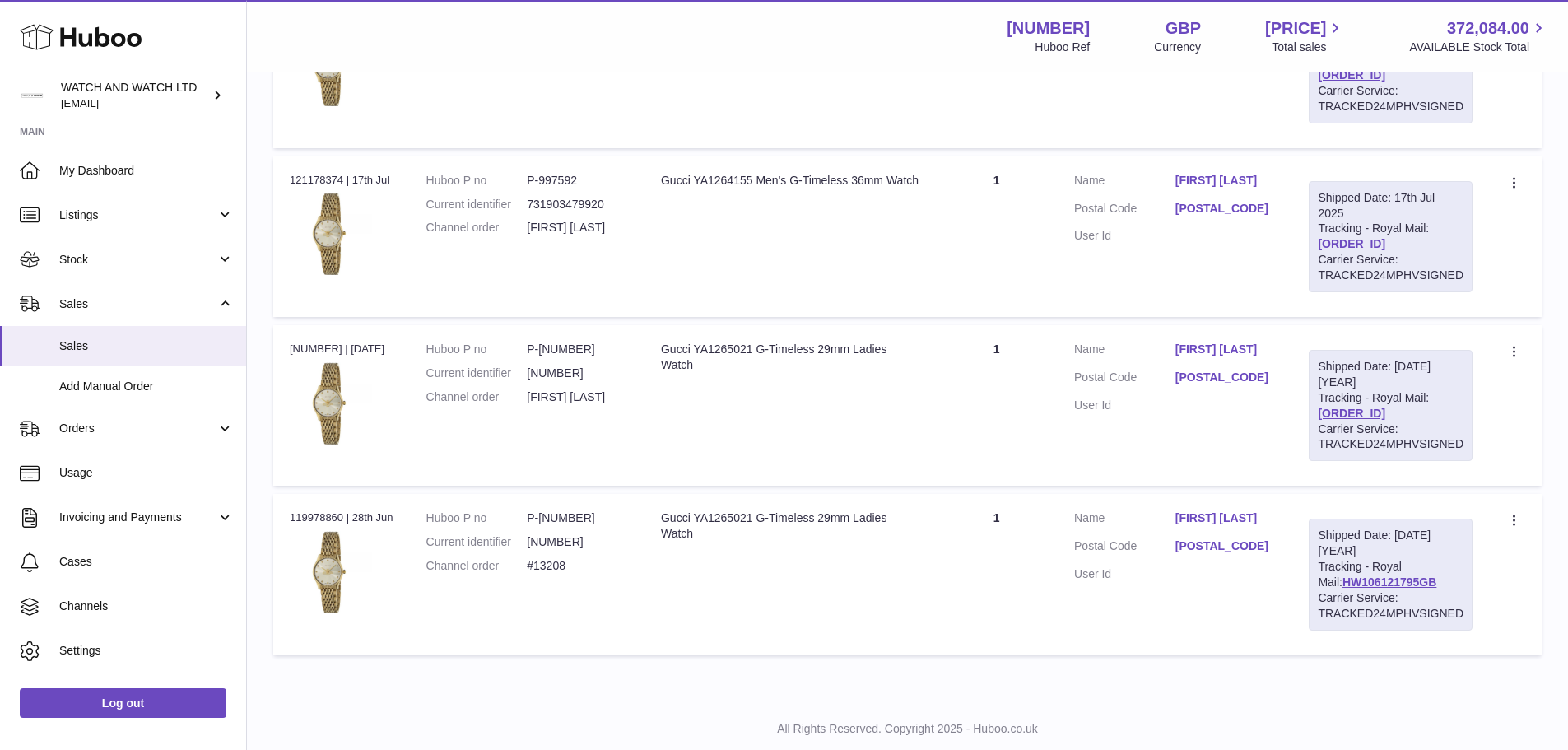 type on "******" 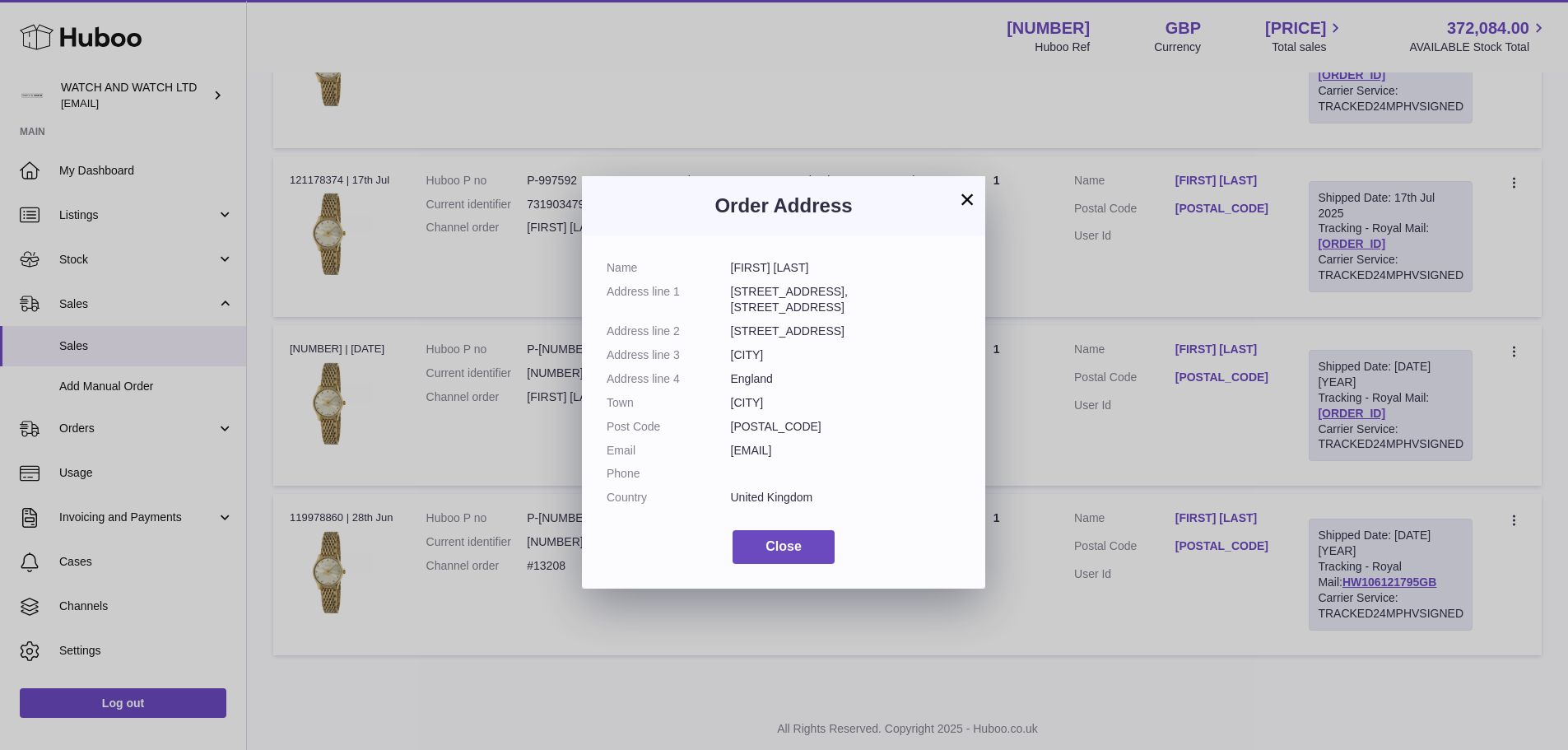 click on "×
Order Address
Name
[FIRST] [LAST]
Address line 1
[STREET_ADDRESS]
Address line 2
[STREET_ADDRESS]
Address line 3
[CITY]
Address line 4
[STATE]
Town
[CITY]
Post Code
[POSTAL_CODE]
Email
[EMAIL]
Phone
[PHONE]
Country
United Kingdom    Close" at bounding box center [784, 375] 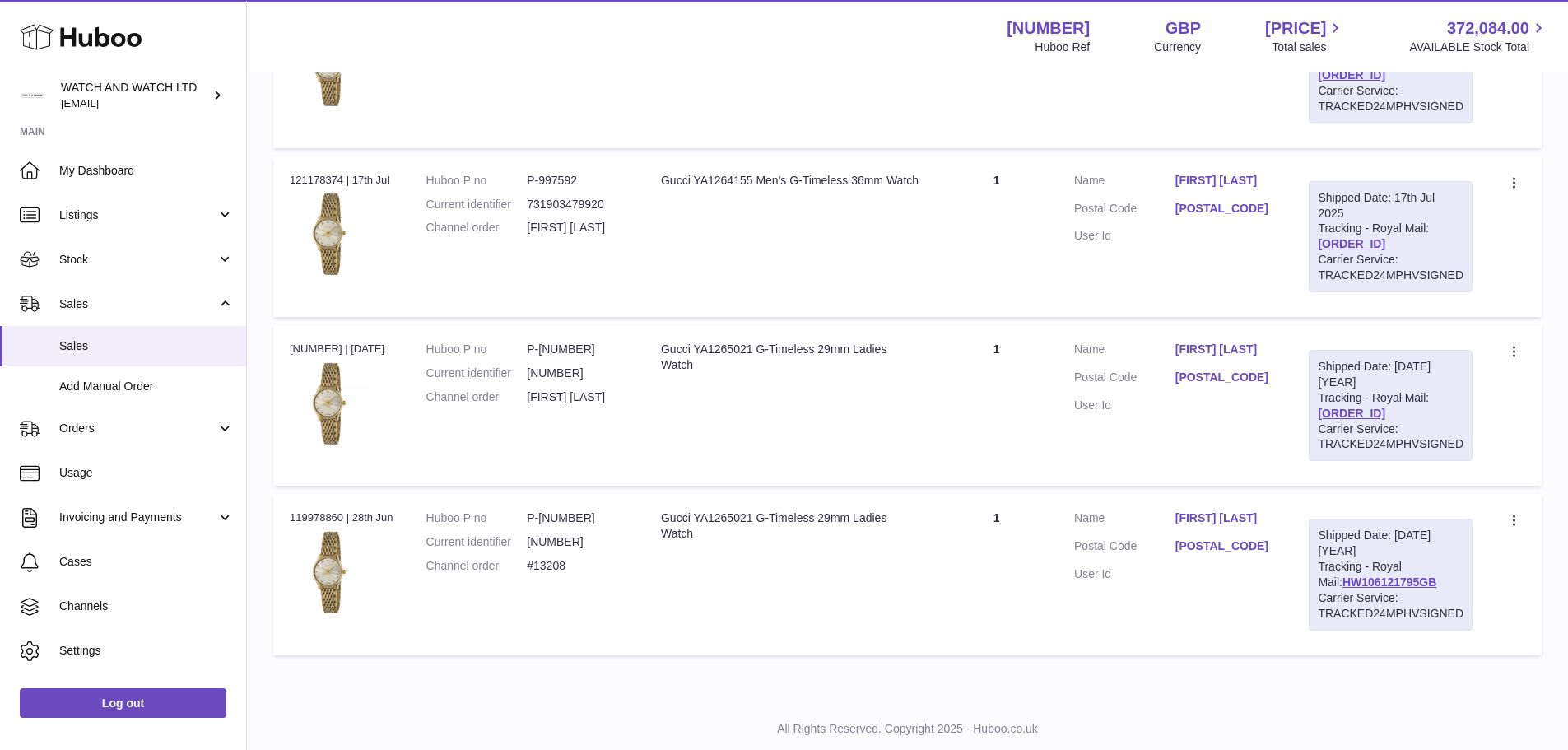 click on "Gucci YA1265021 G-Timeless 29mm Ladies Watch" at bounding box center [789, 526] 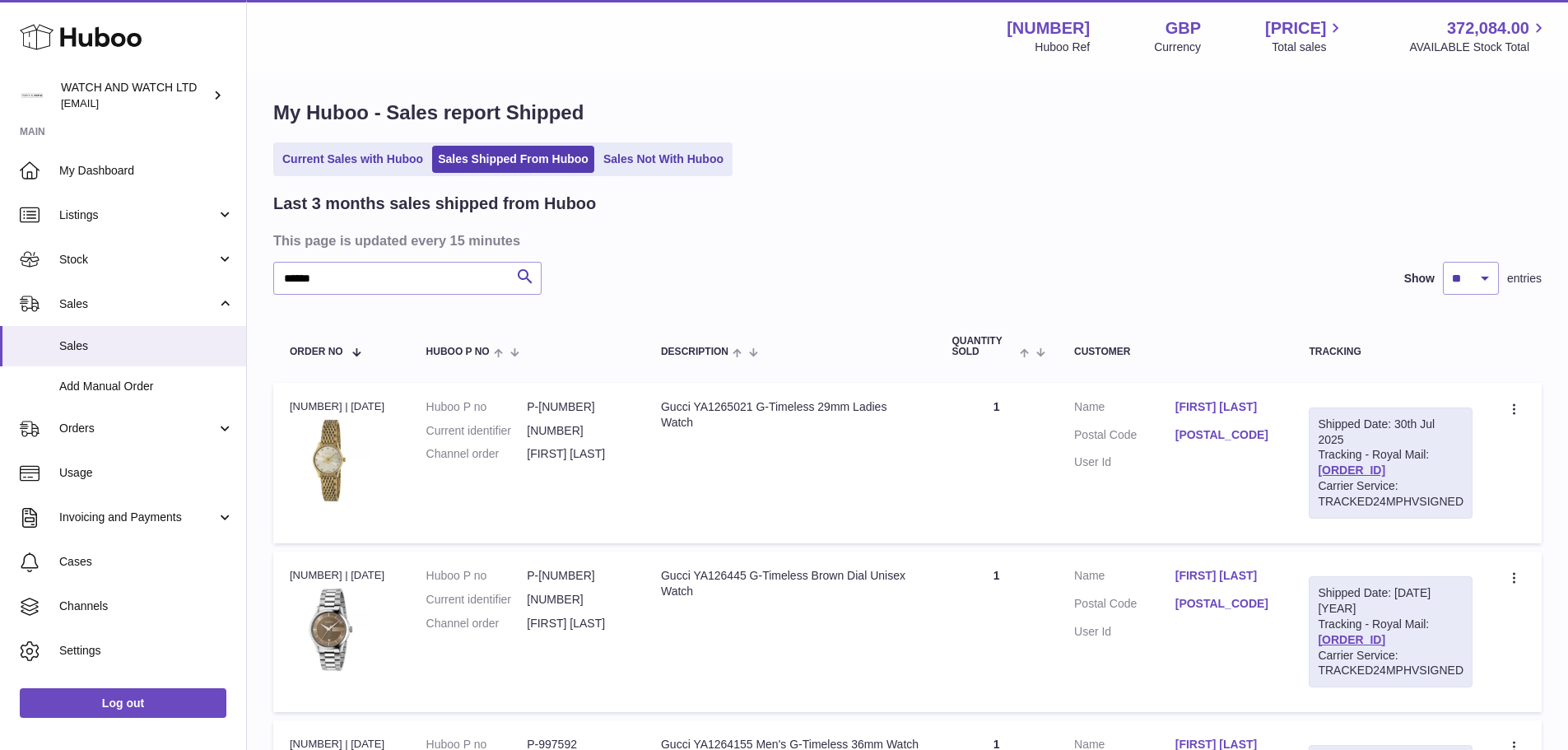 scroll, scrollTop: 0, scrollLeft: 0, axis: both 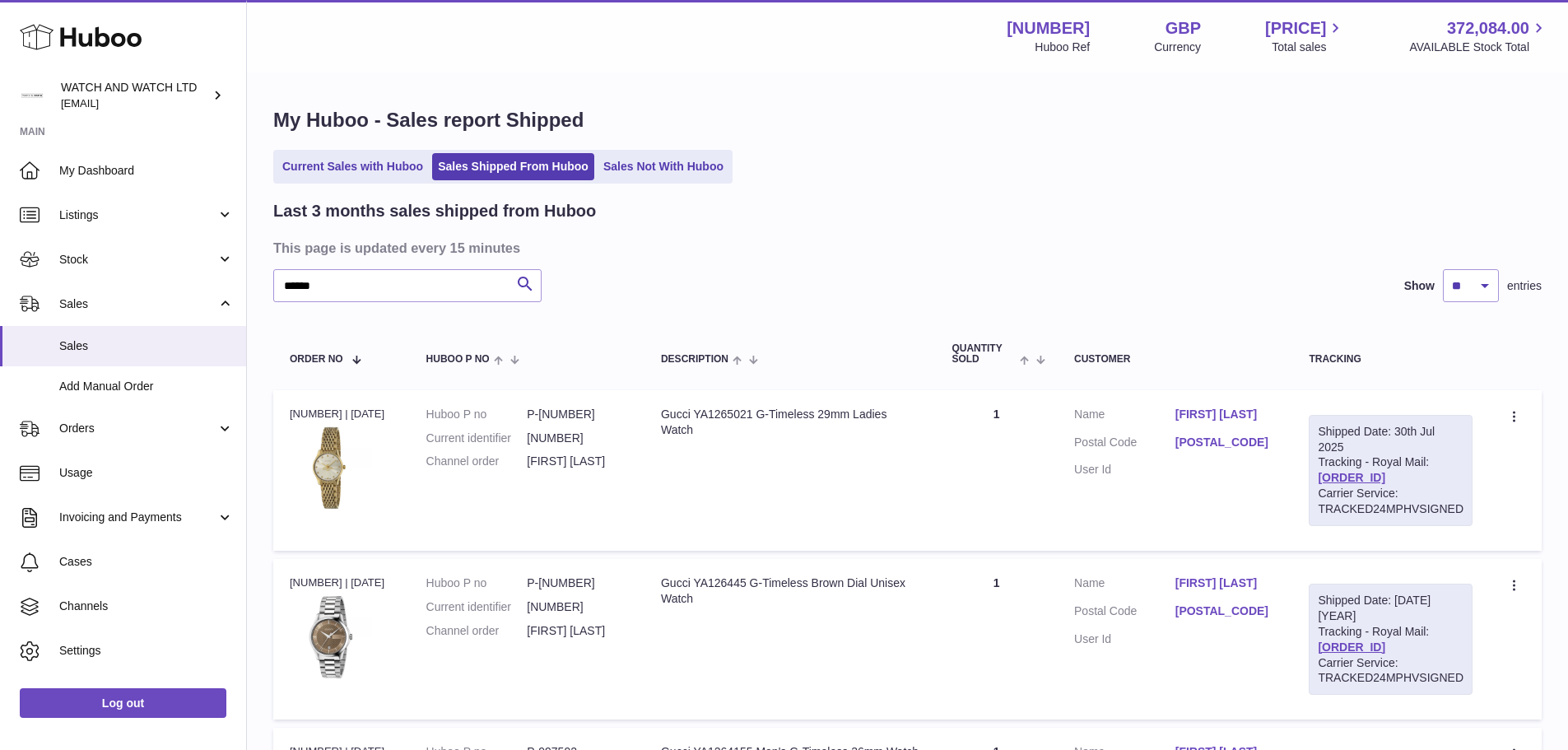 click on "******     Search
Show
** ** **
entries" at bounding box center (907, 286) 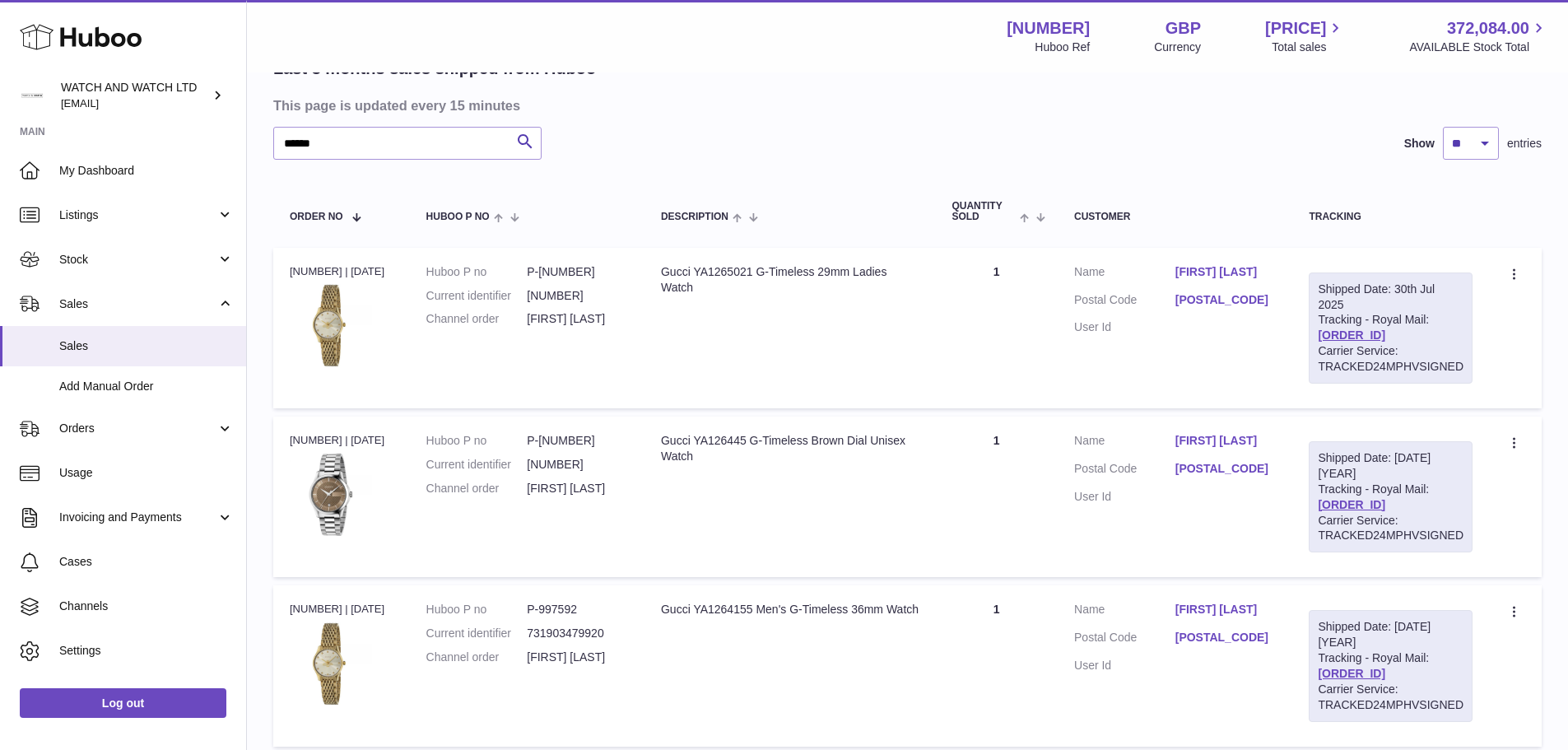 scroll, scrollTop: 247, scrollLeft: 0, axis: vertical 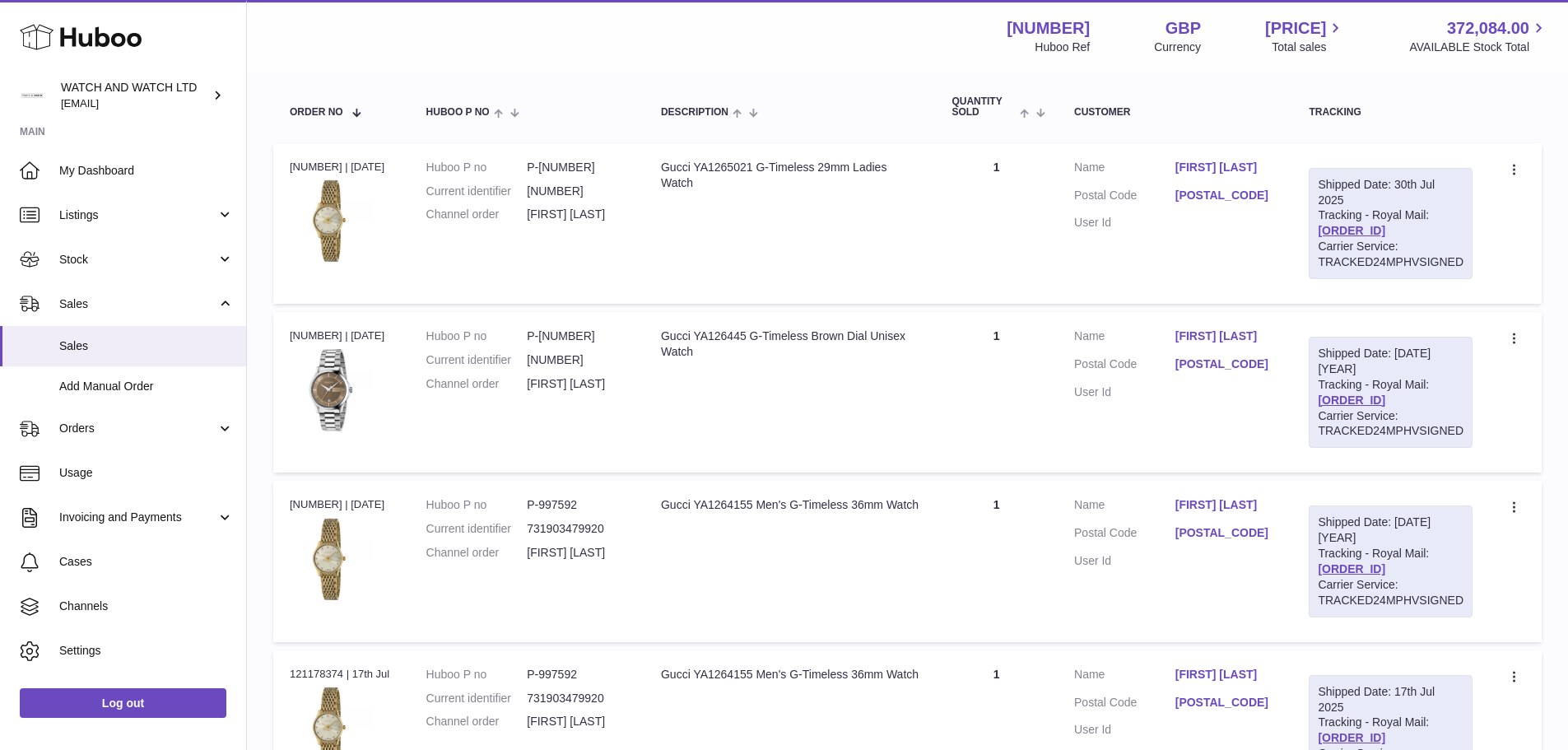 click on "[POSTAL_CODE]" at bounding box center [1226, 364] 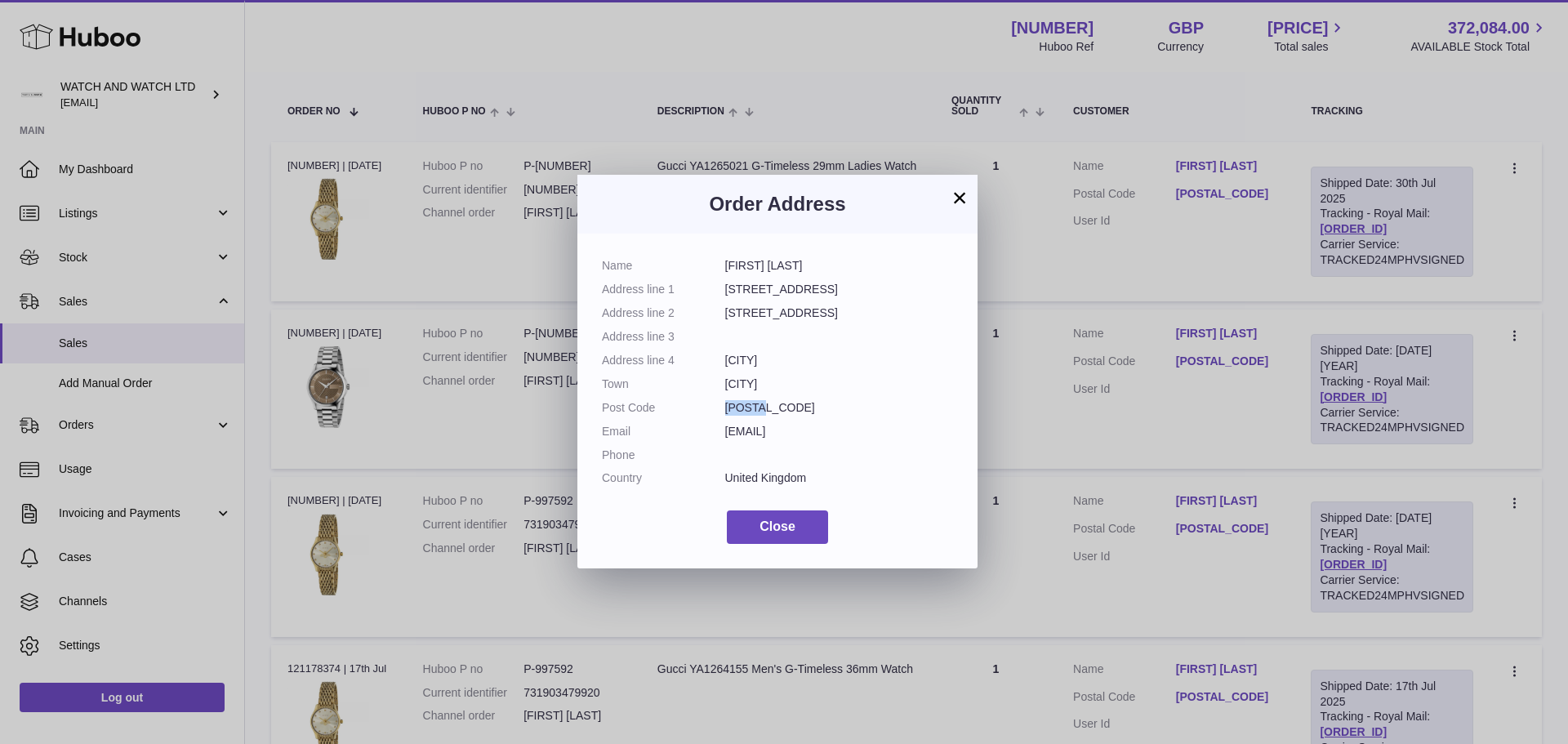 drag, startPoint x: 724, startPoint y: 408, endPoint x: 769, endPoint y: 408, distance: 45 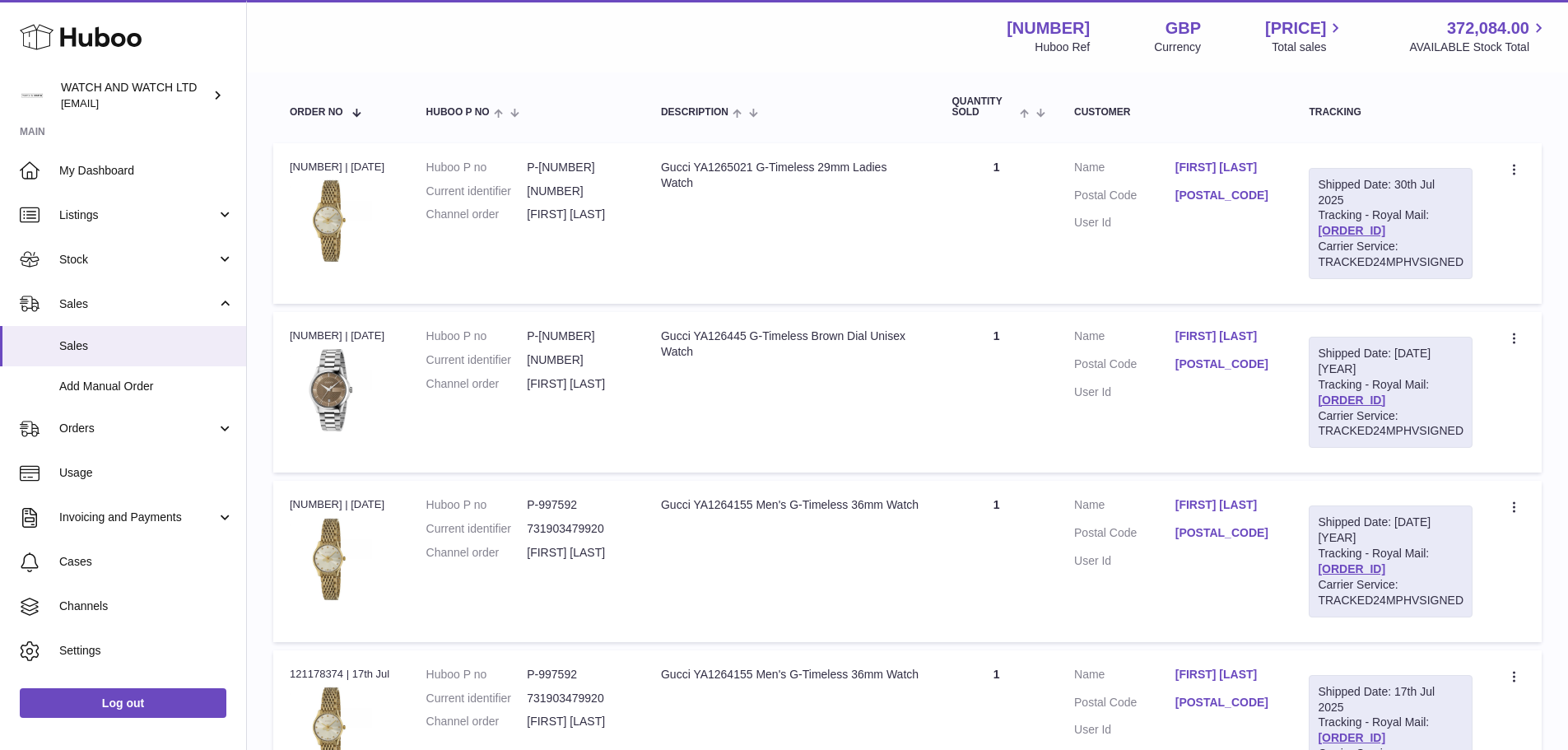click on "Description
Gucci YA126445 G-Timeless Brown Dial Unisex Watch" at bounding box center (789, 392) 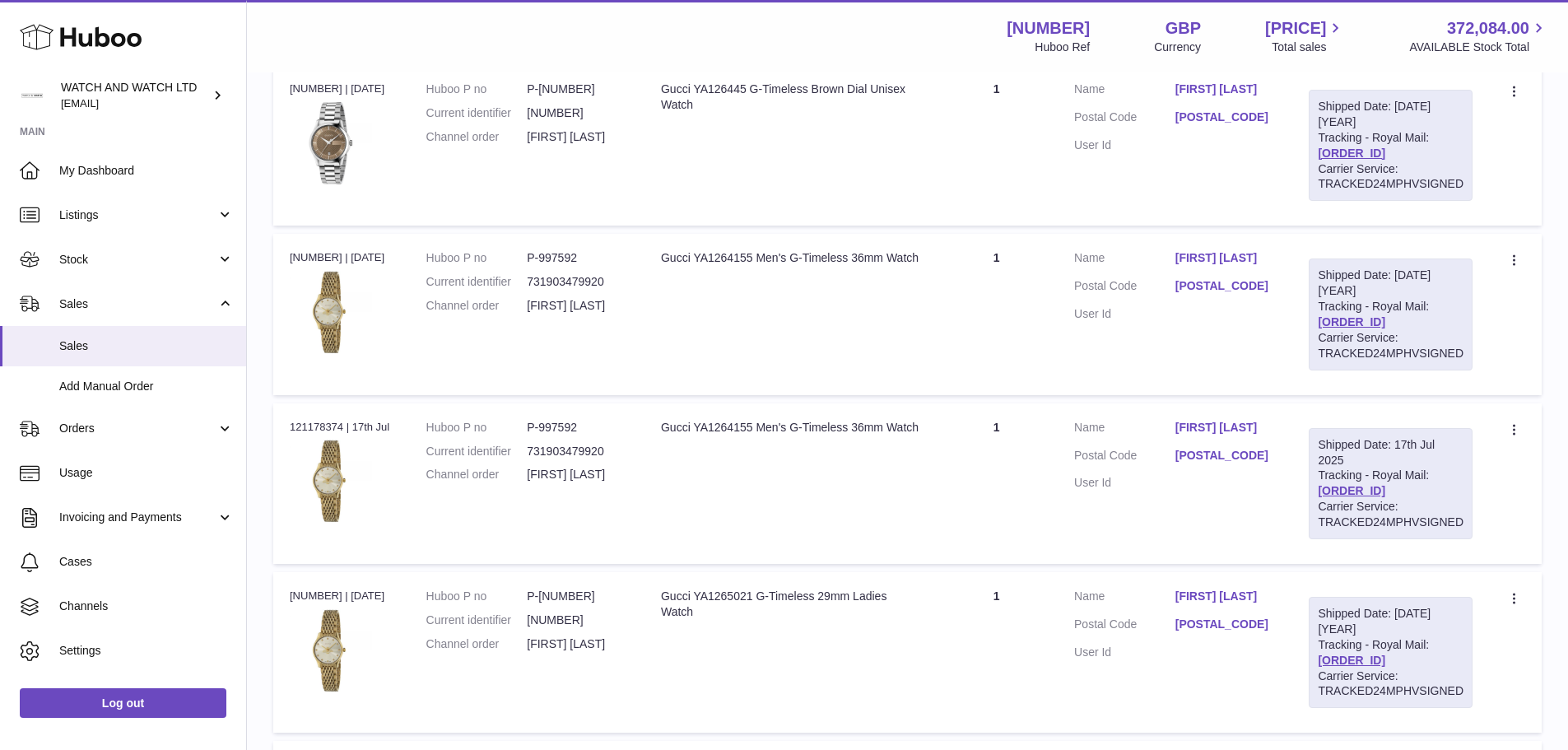 click on "Description
Gucci YA1264155 Men's G-Timeless 36mm Watch" at bounding box center (789, 483) 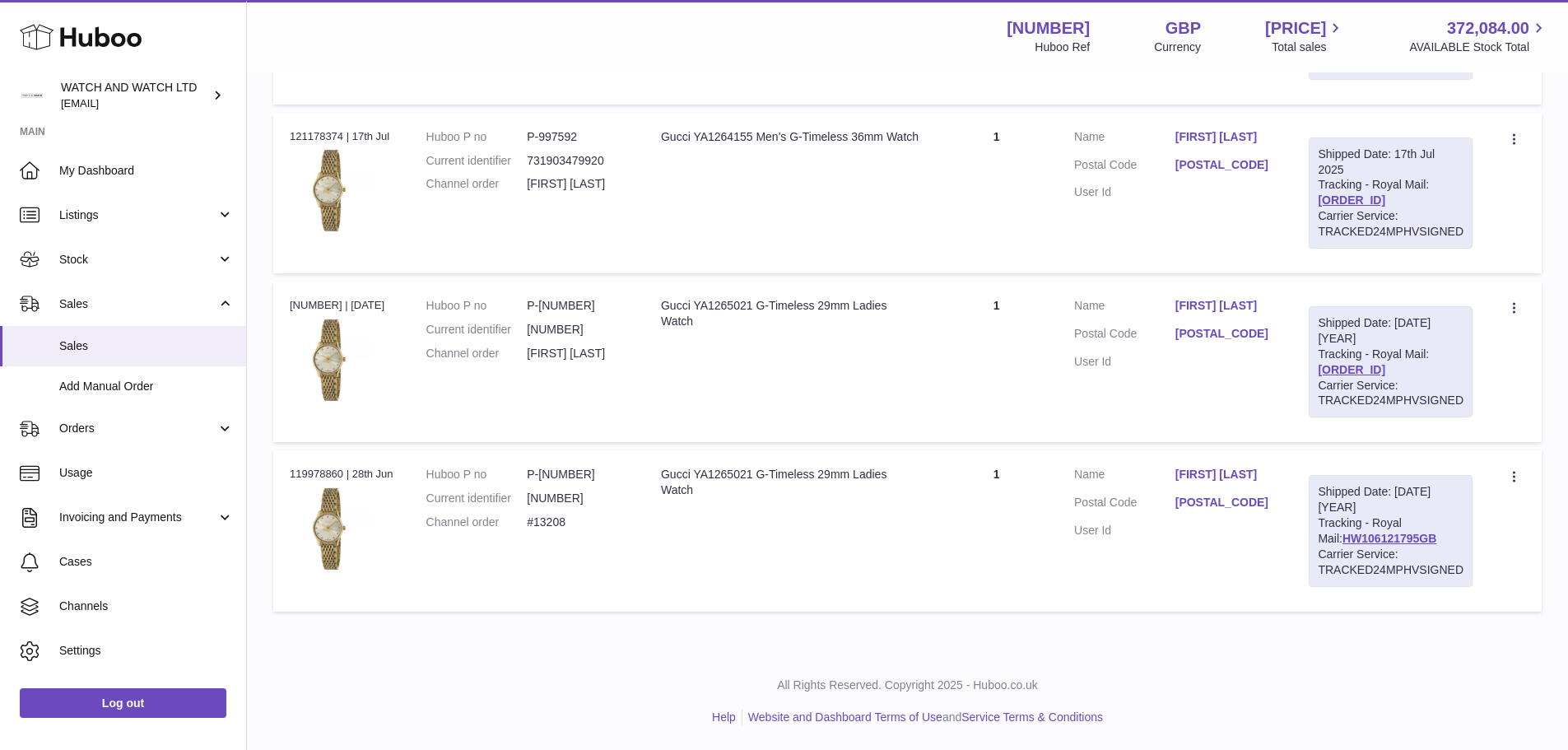 click on "Description
Gucci YA1265021 G-Timeless 29mm Ladies Watch" at bounding box center [789, 530] 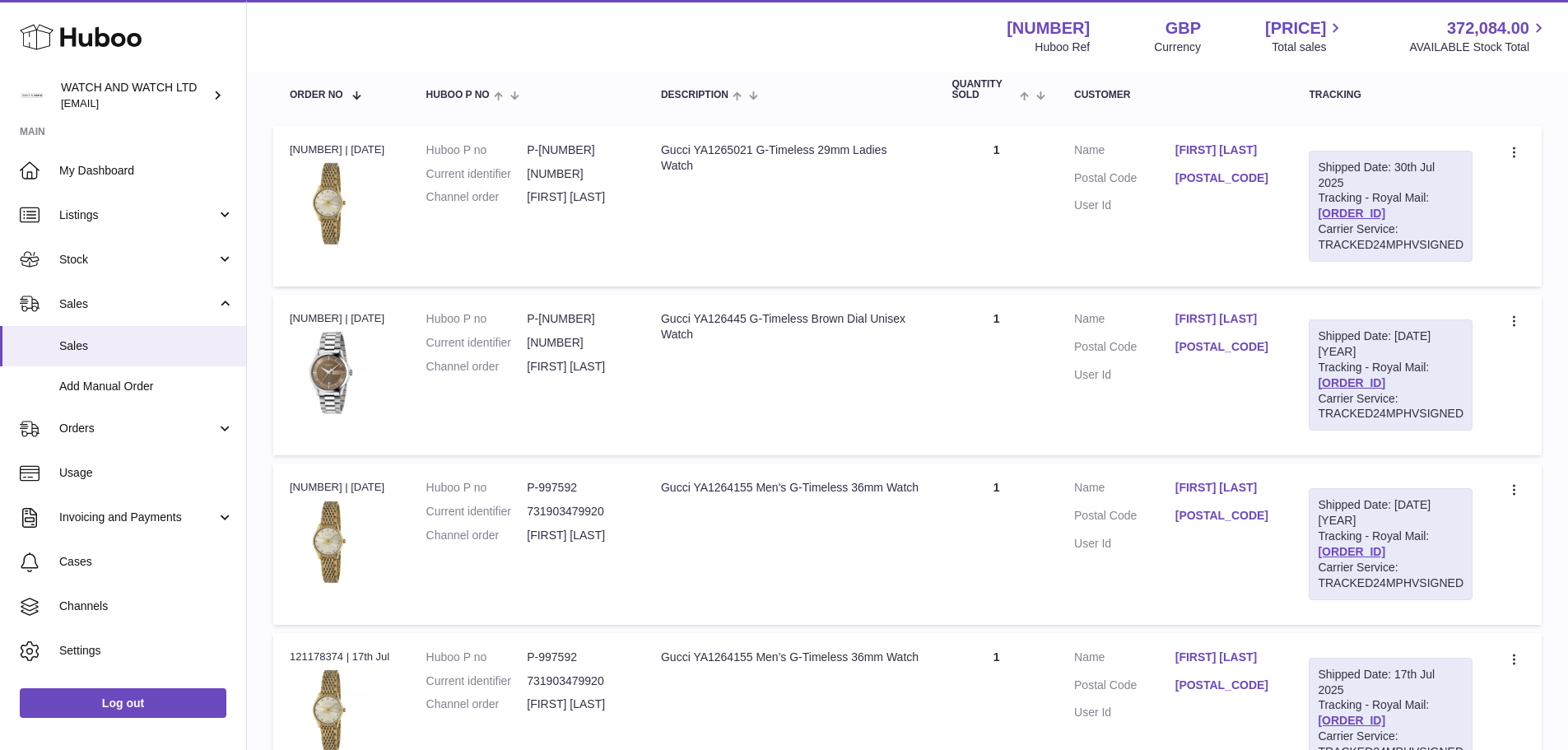 scroll, scrollTop: 44, scrollLeft: 0, axis: vertical 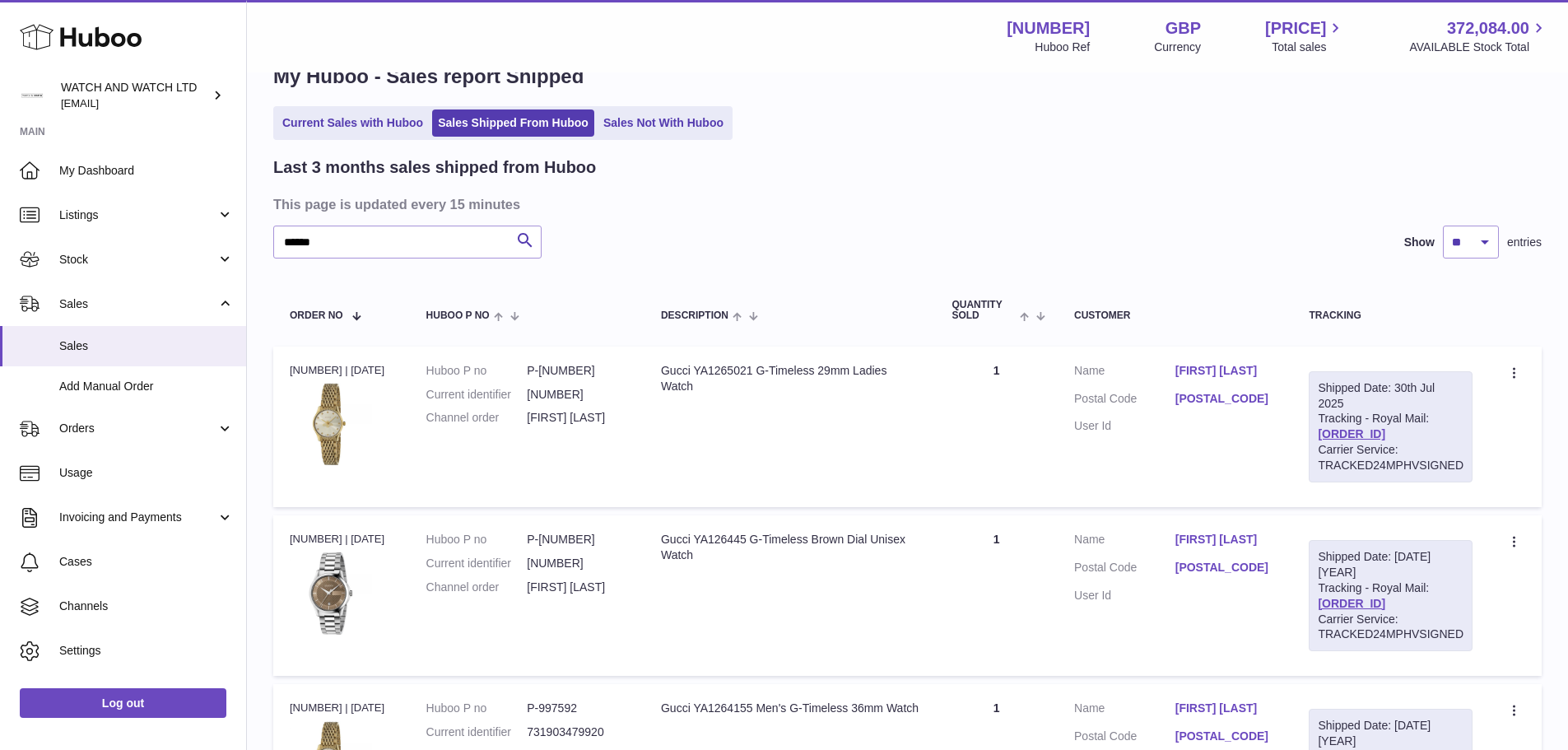 click on "Description
Gucci YA1265021 G-Timeless 29mm Ladies Watch" at bounding box center [789, 426] 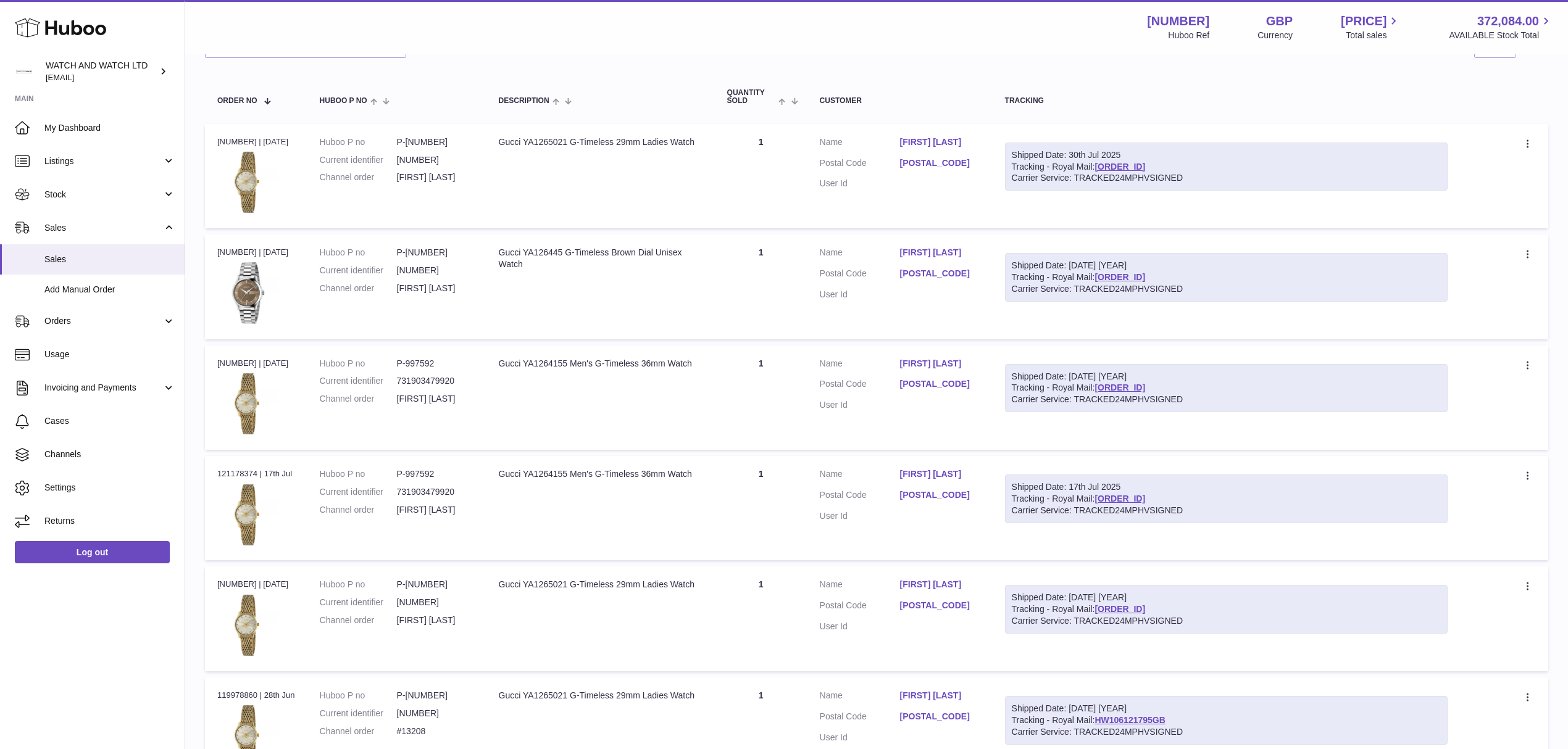 scroll, scrollTop: 139, scrollLeft: 0, axis: vertical 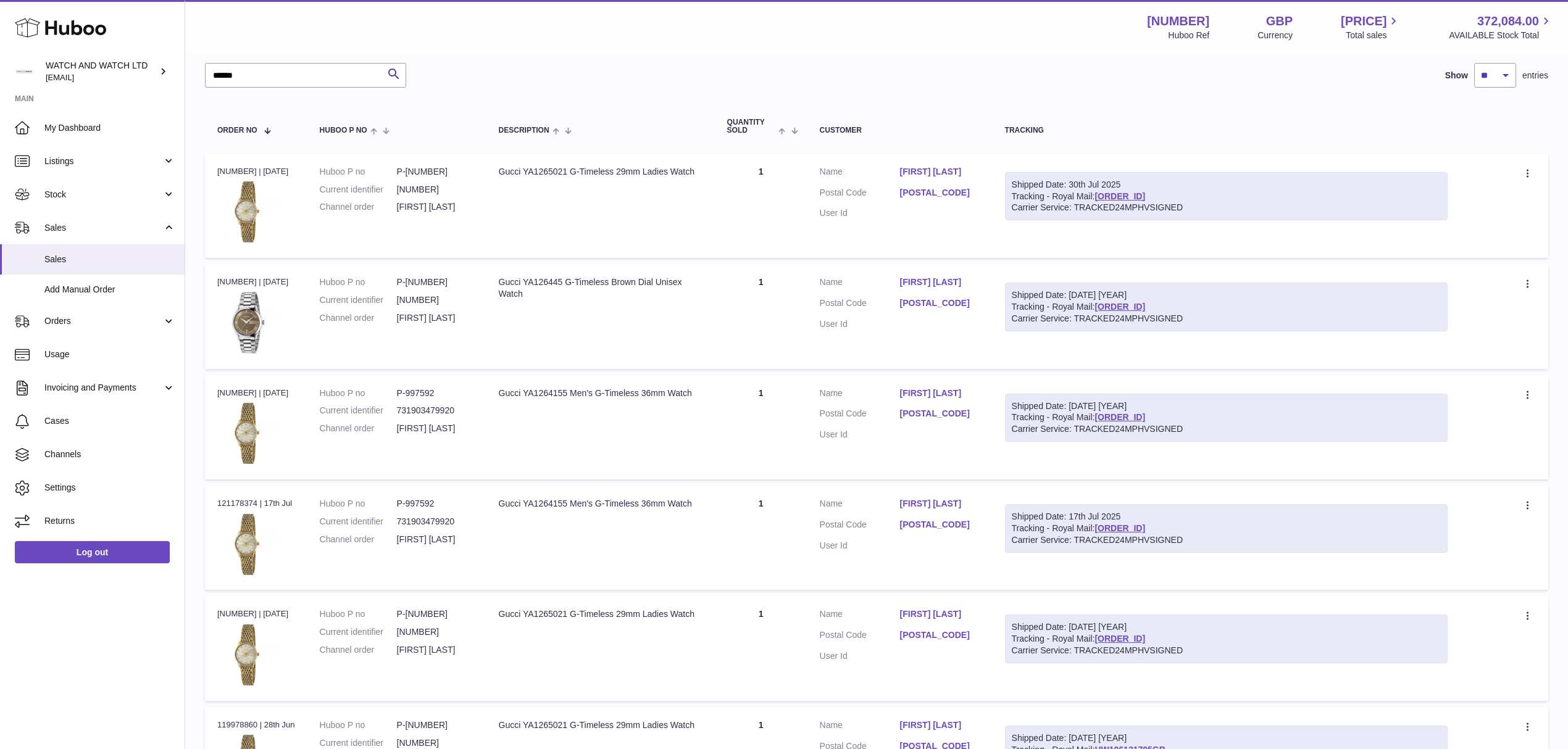 click on "Order no
[NUMBER] | [DATE]" at bounding box center [256, 172] 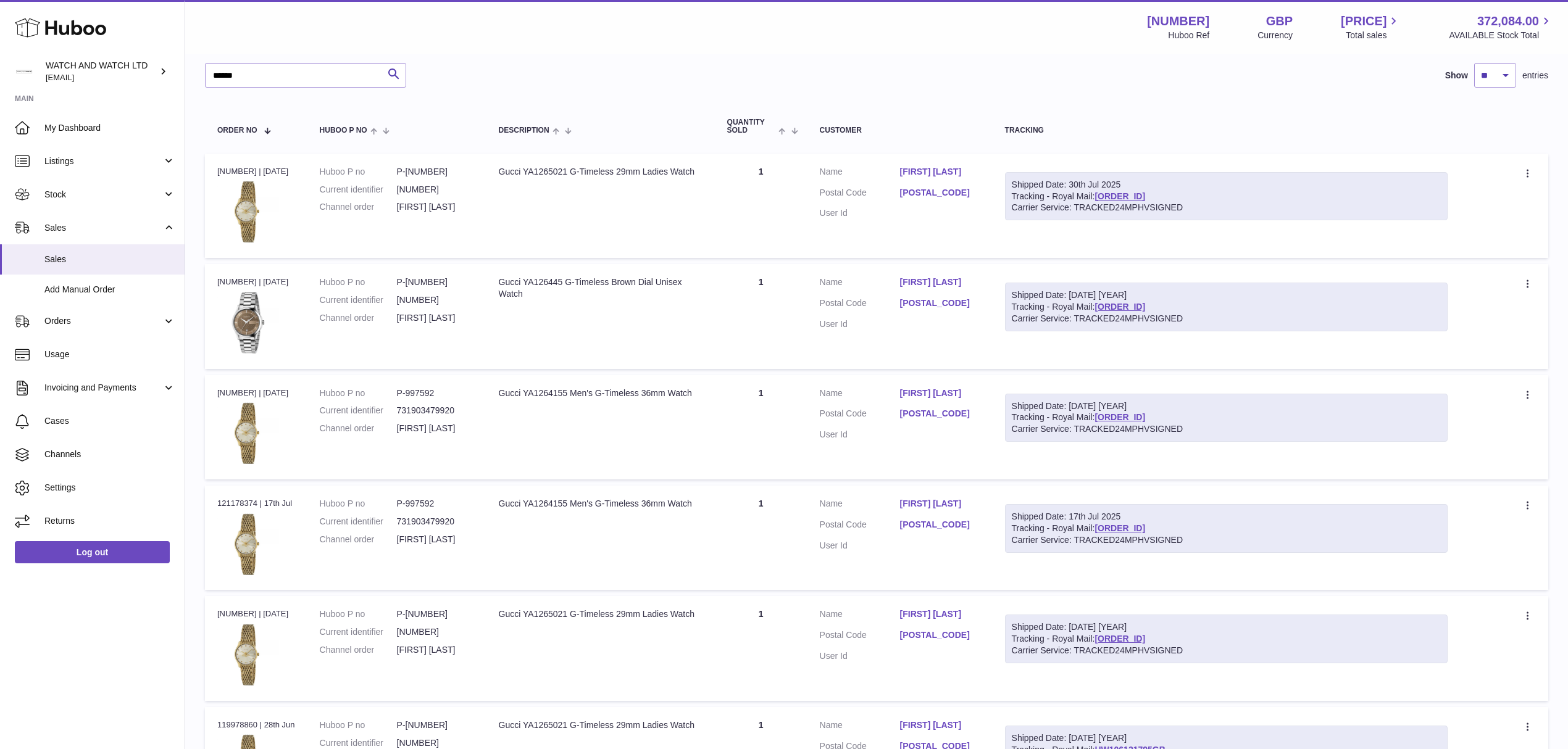 click on "Order no
[NUMBER] | [DATE]" at bounding box center [256, 282] 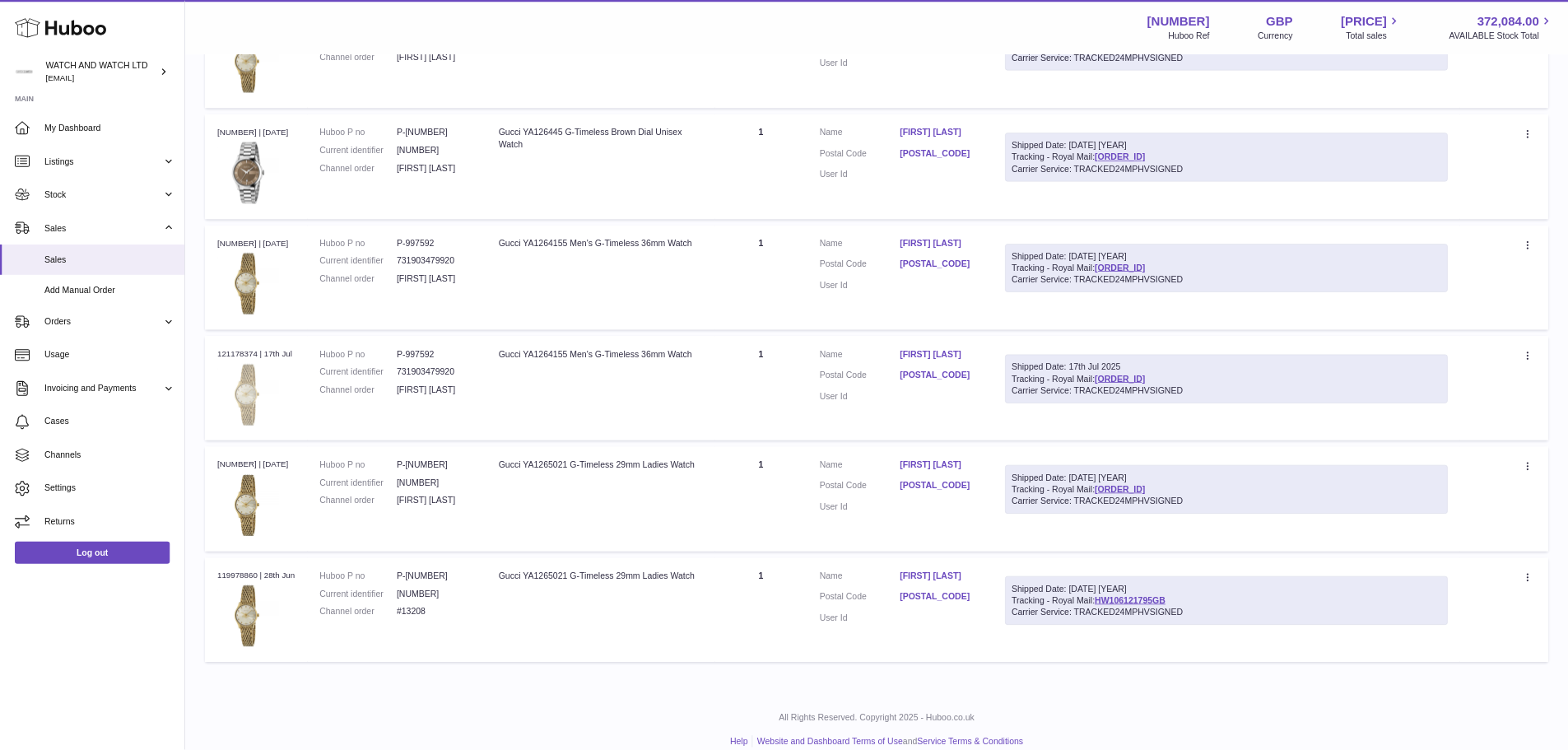 scroll, scrollTop: 405, scrollLeft: 0, axis: vertical 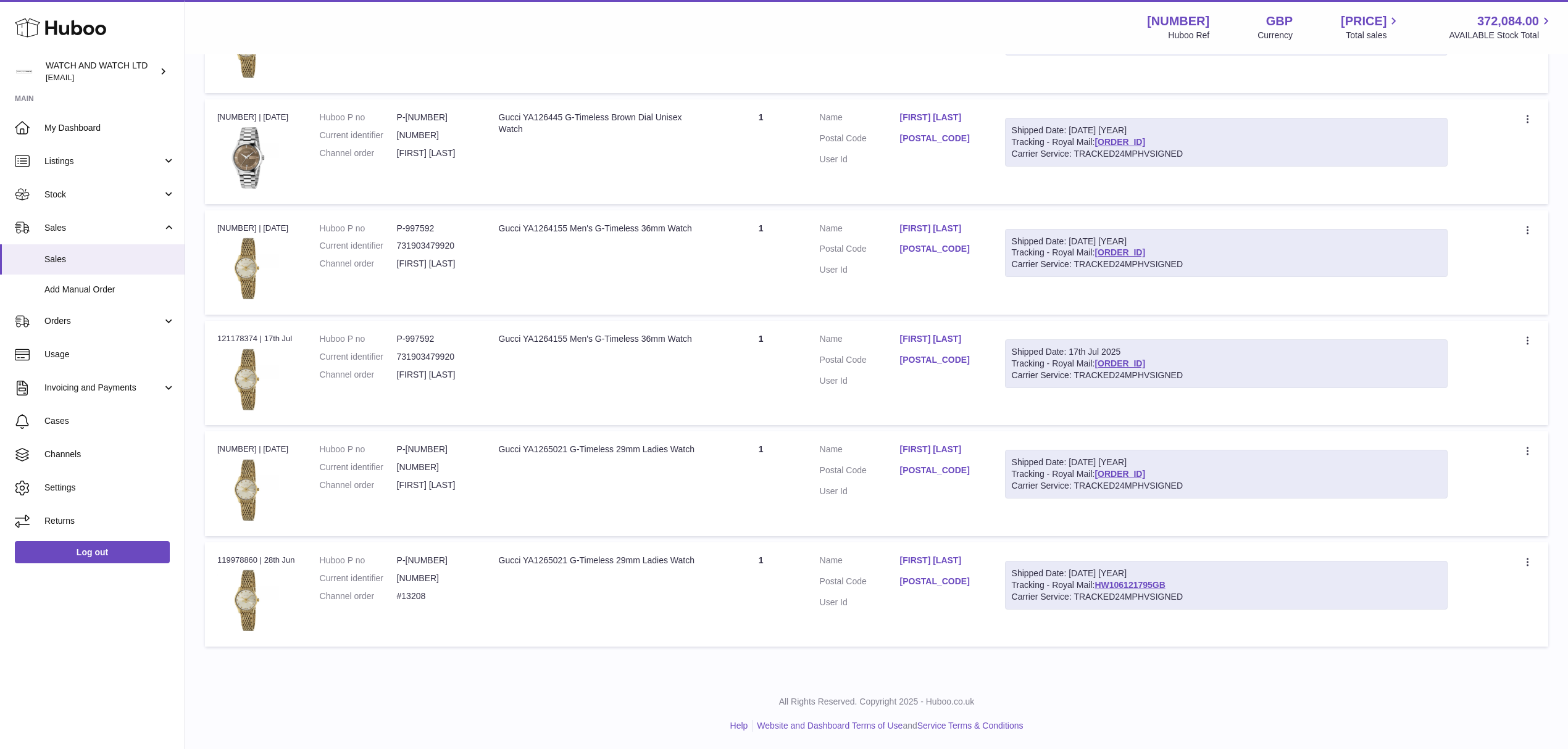 click on "Order no
[NUMBER] | [DATE]" at bounding box center [256, 373] 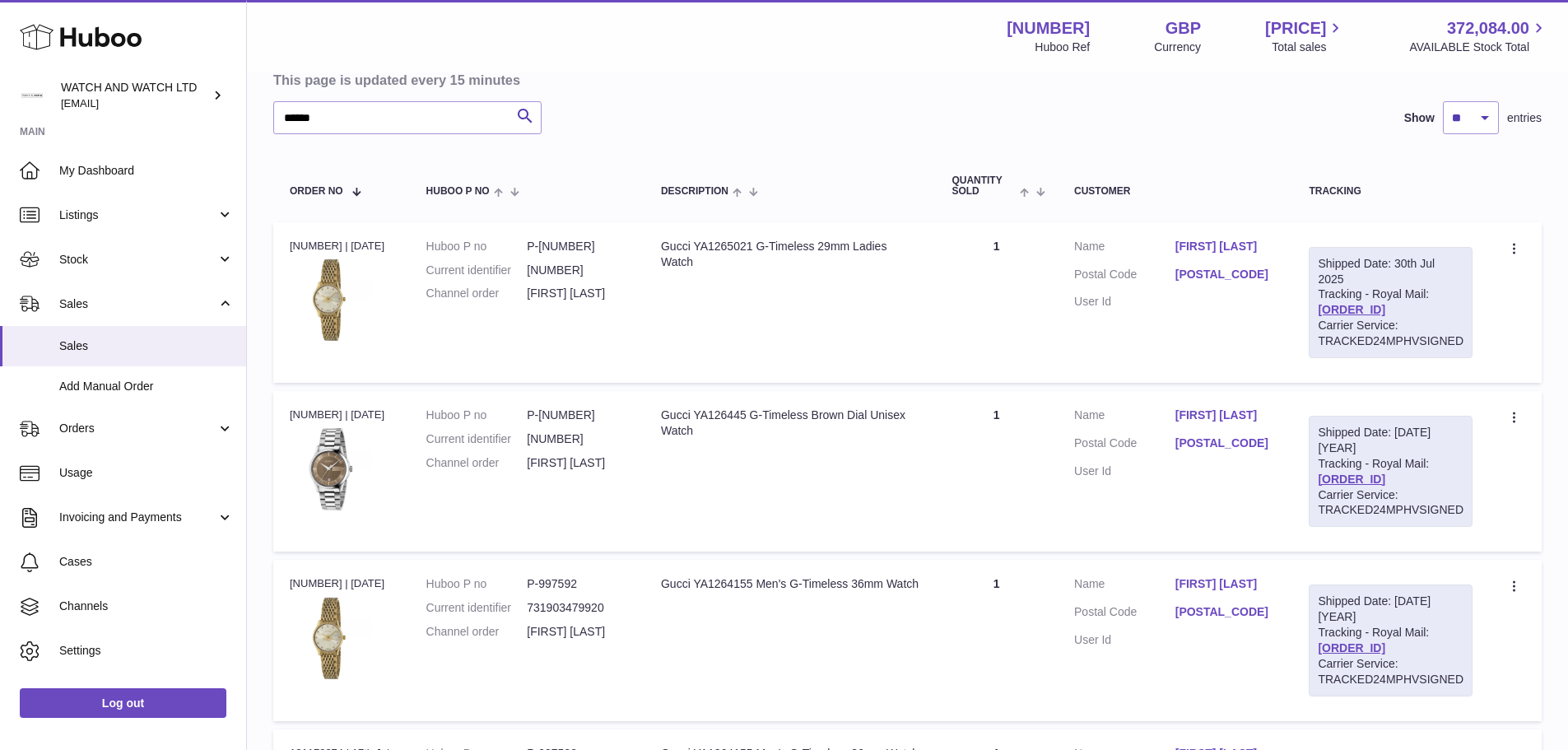 scroll, scrollTop: 0, scrollLeft: 0, axis: both 